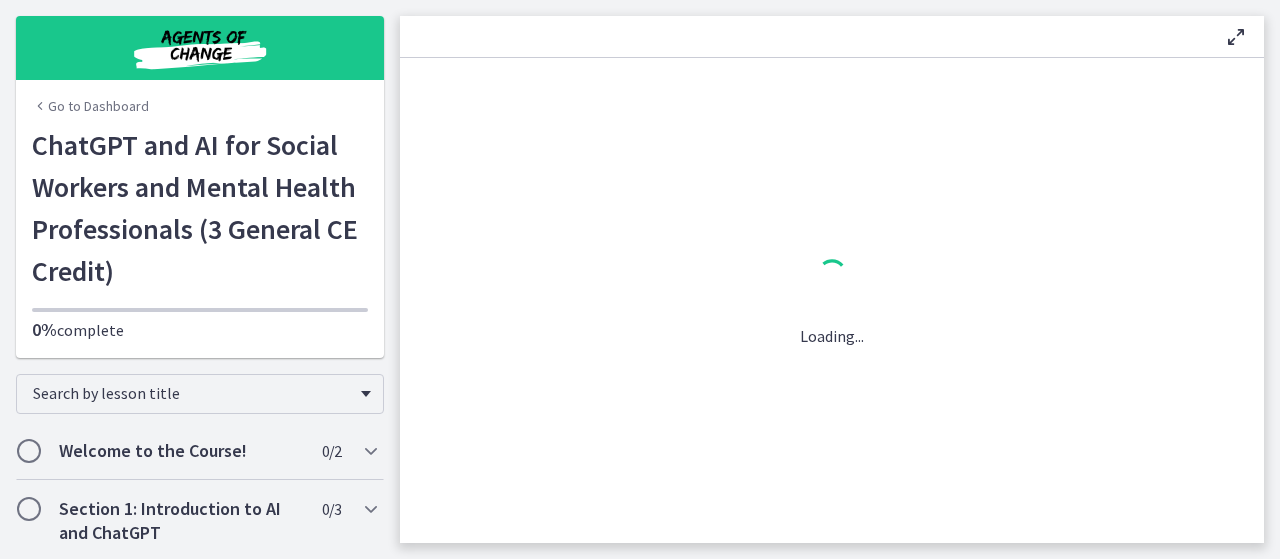 scroll, scrollTop: 0, scrollLeft: 0, axis: both 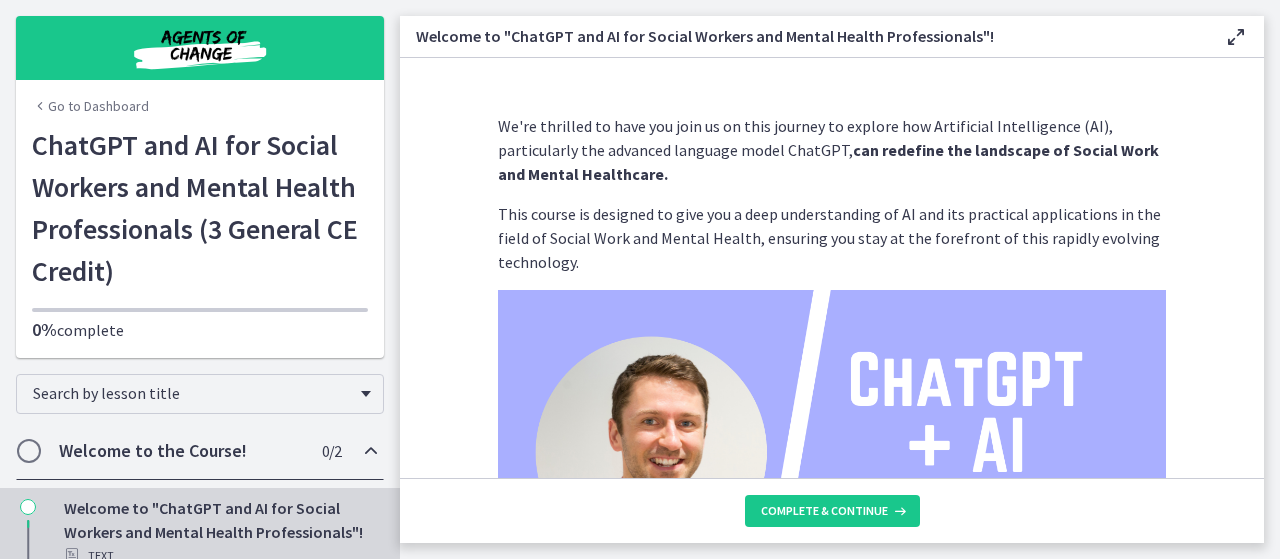 click on "We're thrilled to have you join us on this journey to explore how Artificial Intelligence (AI), particularly the advanced language model ChatGPT,  can redefine the landscape of Social Work and Mental Healthcare.
This course is designed to give you a deep understanding of AI and its practical applications in the field of Social Work and Mental Health, ensuring you stay at the forefront of this rapidly evolving technology.
Throughout this course, you can expect to:
Gain foundational knowledge of AI and the intricate workings of the ChatGPT model.
Navigate the complex ethical considerations associated with AI use in social work and mental healthcare, including issues of privacy, confidentiality, and potential bias.
Learn from real-world case studies how AI can assist in facilitating communication and performing predictive analytics, with a focus on diverse sectors within social work and mental healthcare.
Why is this important?
Who am I?
I'm  Alex Mitchell" 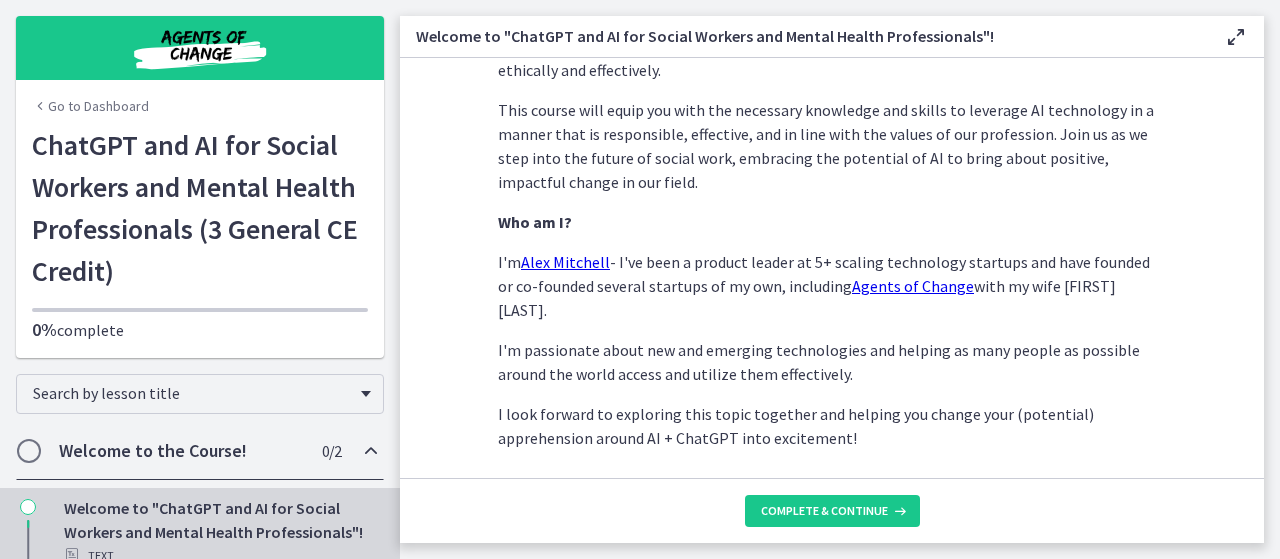 scroll, scrollTop: 1107, scrollLeft: 0, axis: vertical 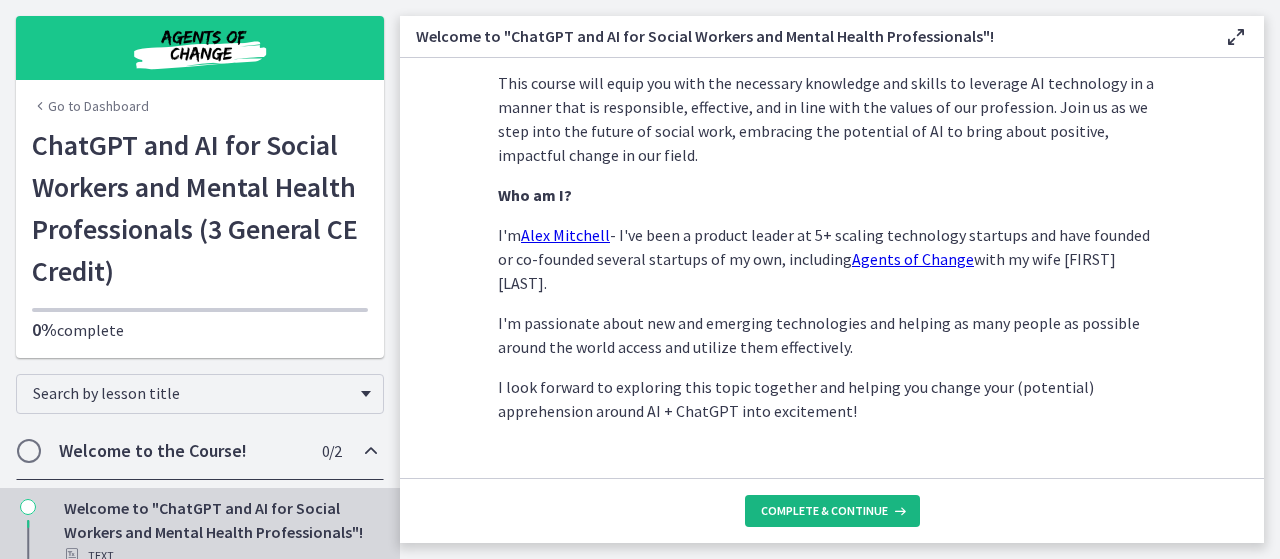 click on "Complete & continue" at bounding box center [824, 511] 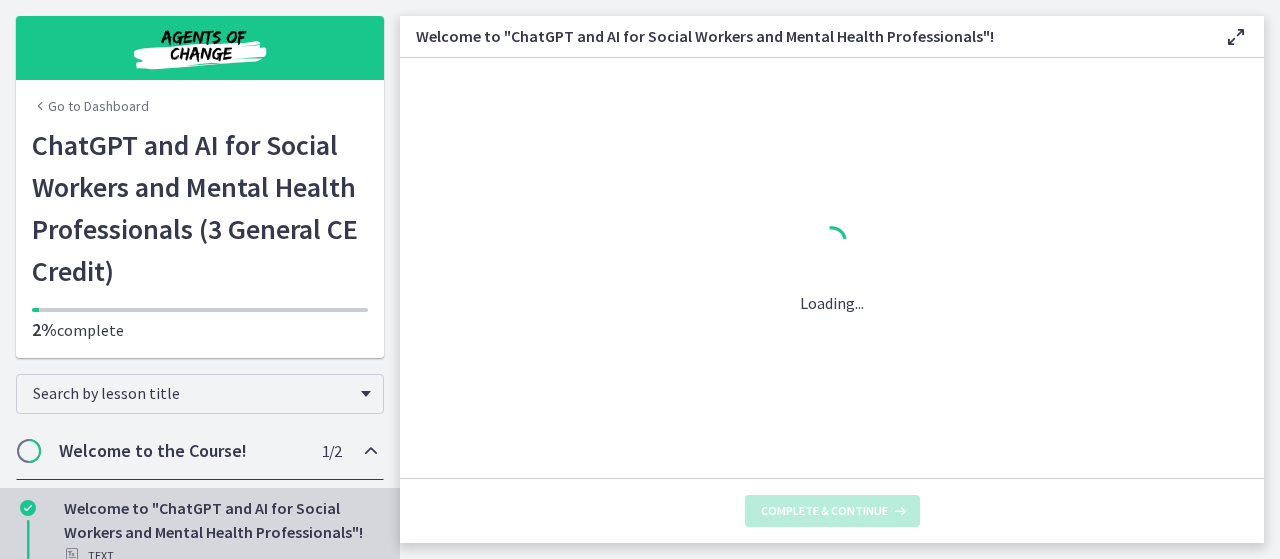 scroll, scrollTop: 0, scrollLeft: 0, axis: both 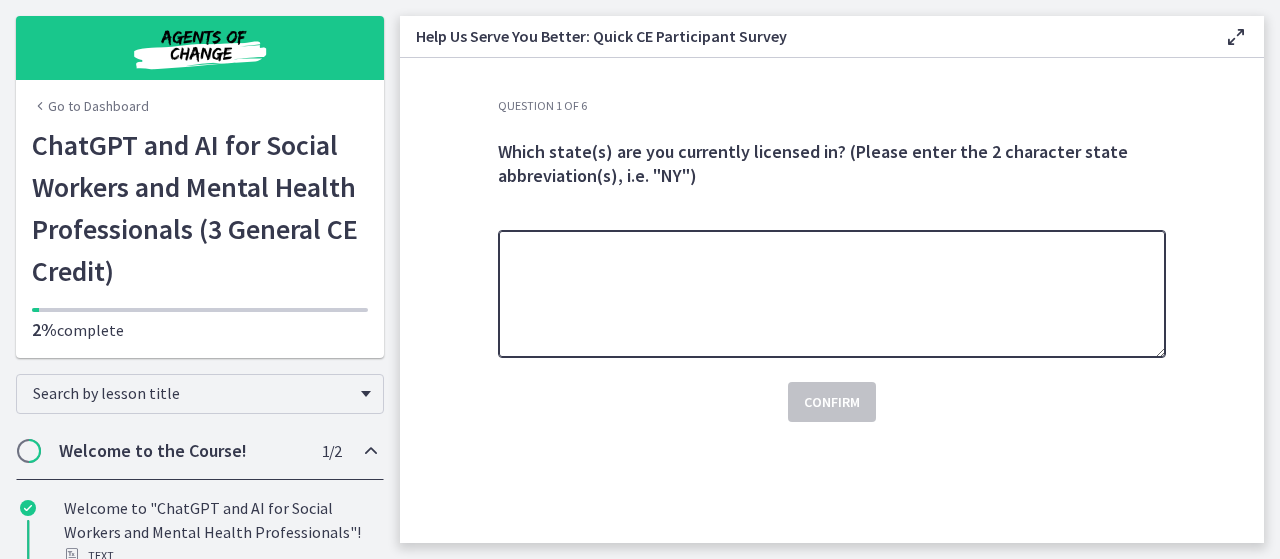 click at bounding box center [832, 294] 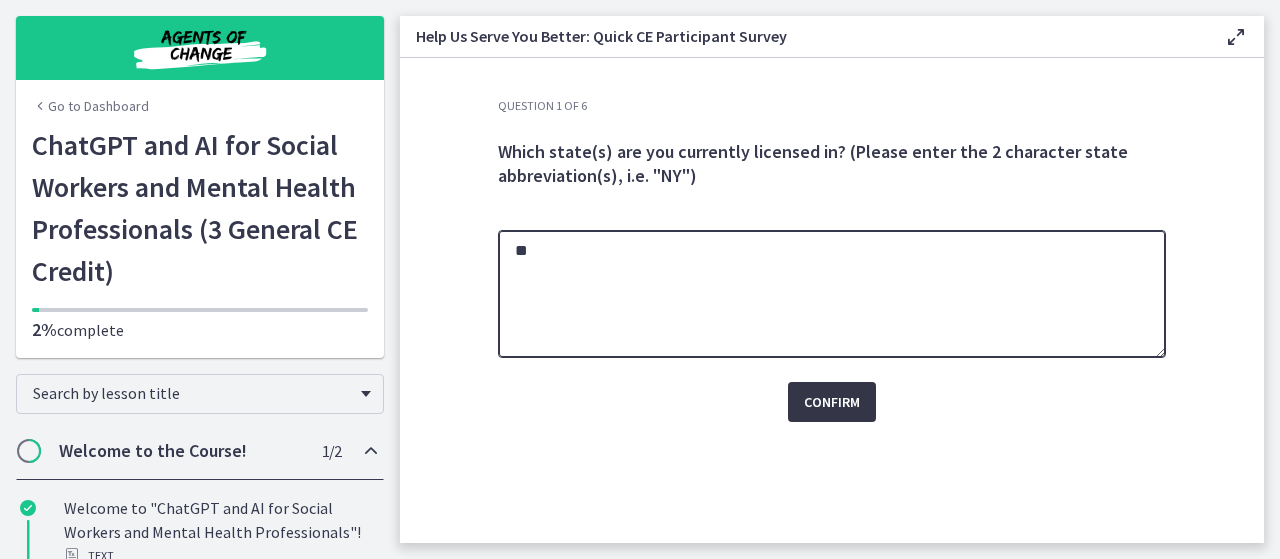 type on "**" 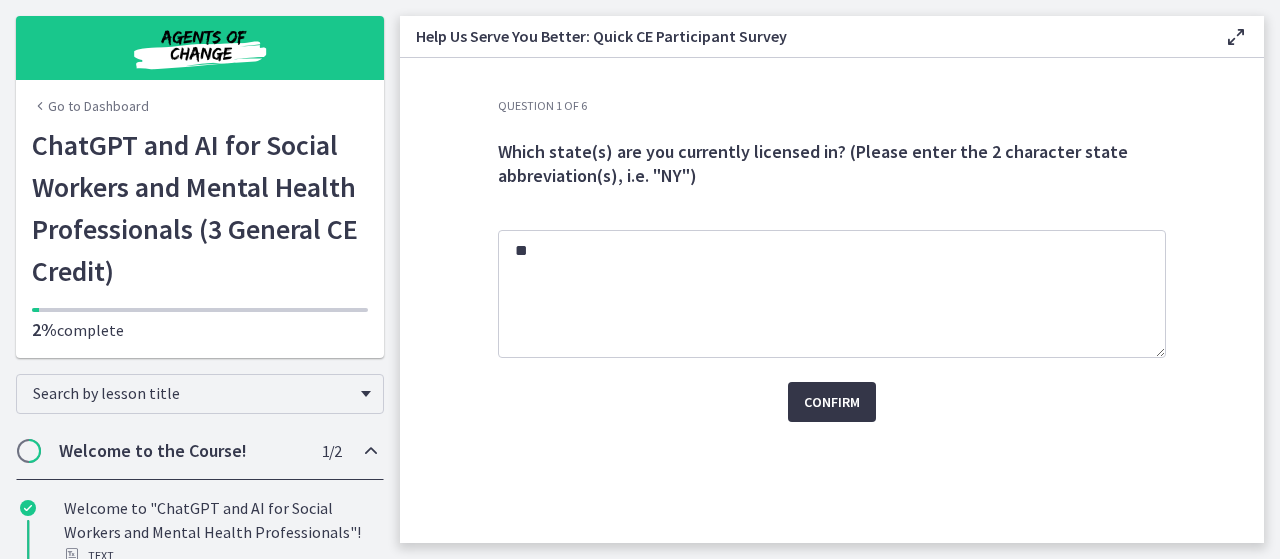 click on "Confirm" at bounding box center (832, 402) 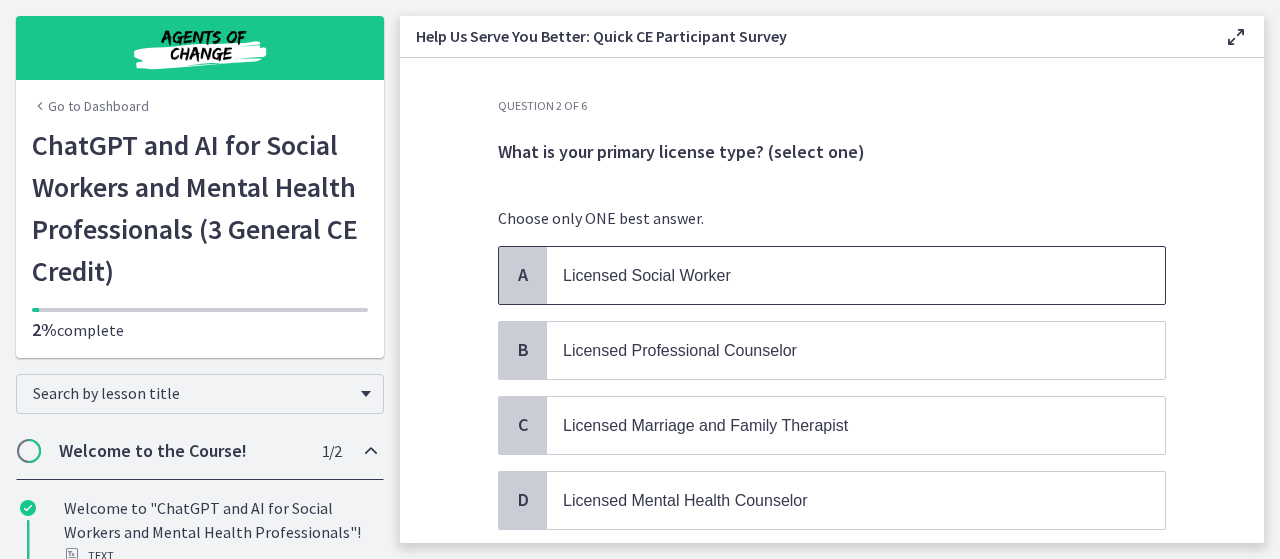 click on "Licensed Social Worker" at bounding box center [836, 275] 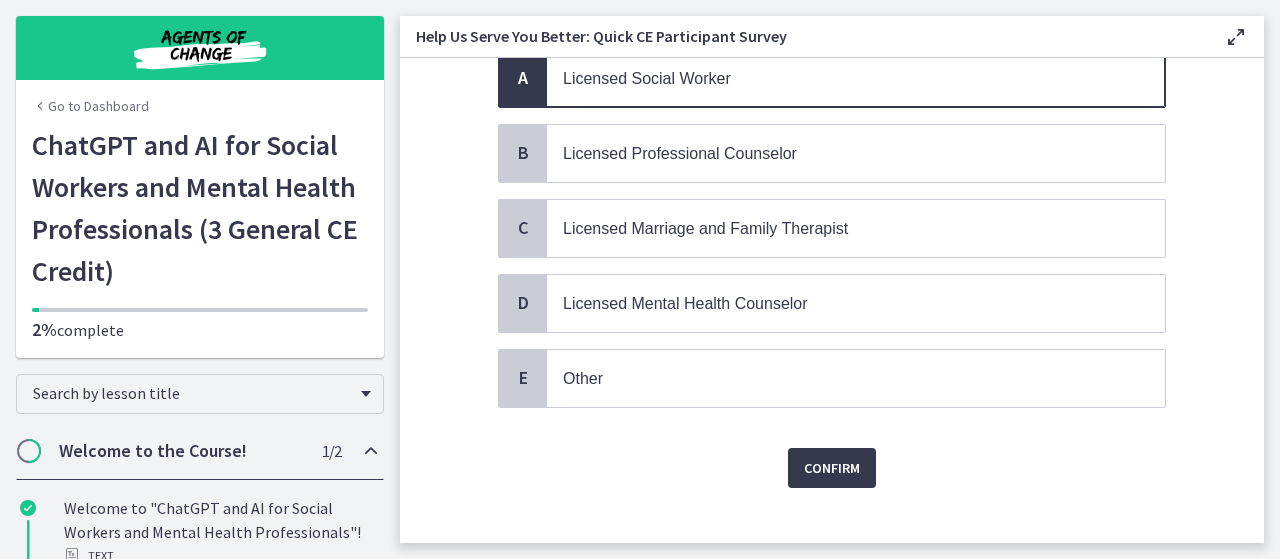 scroll, scrollTop: 213, scrollLeft: 0, axis: vertical 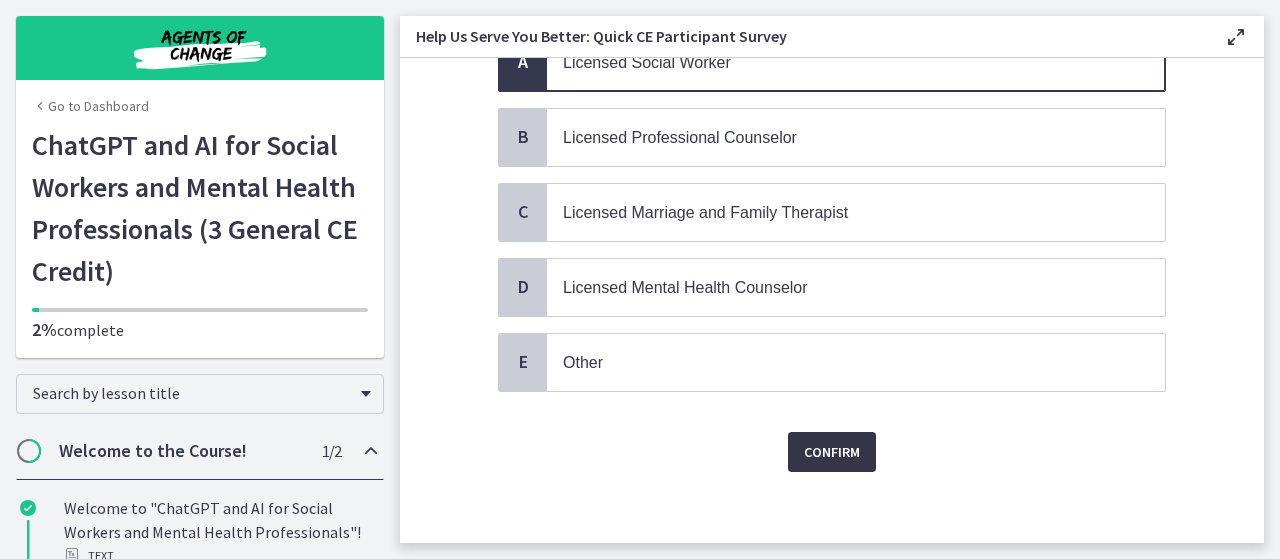 click on "Confirm" at bounding box center (832, 452) 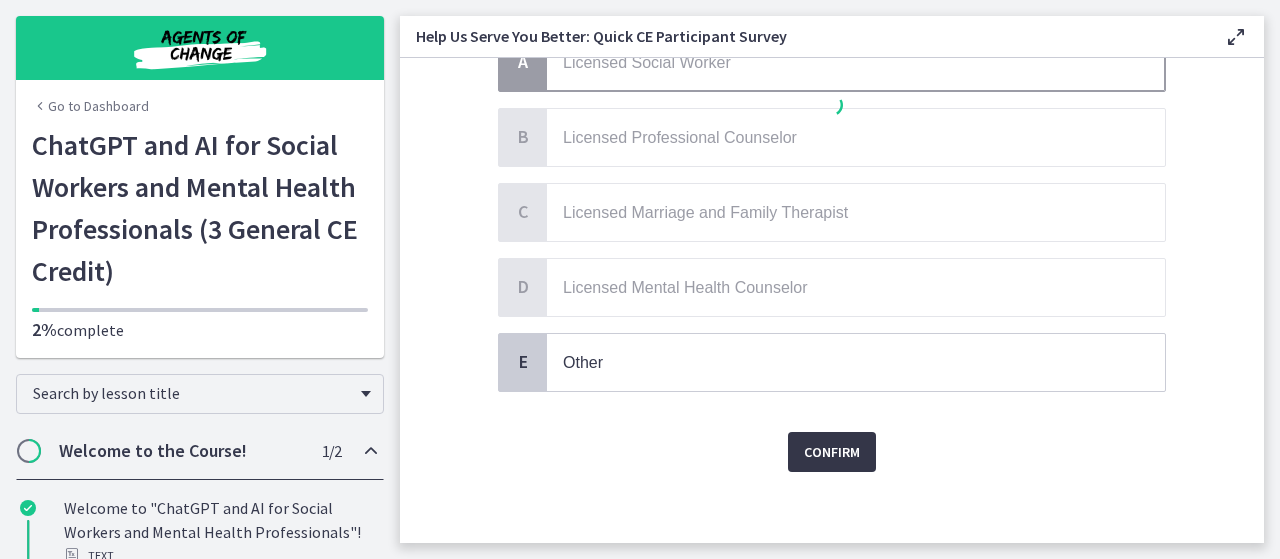 scroll, scrollTop: 0, scrollLeft: 0, axis: both 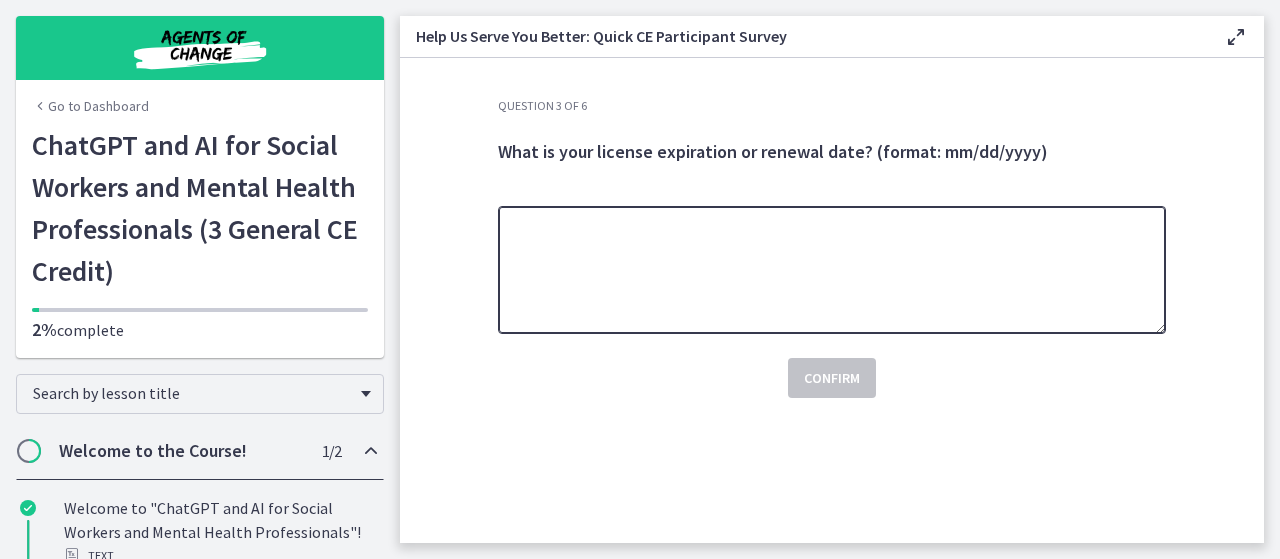 click at bounding box center [832, 270] 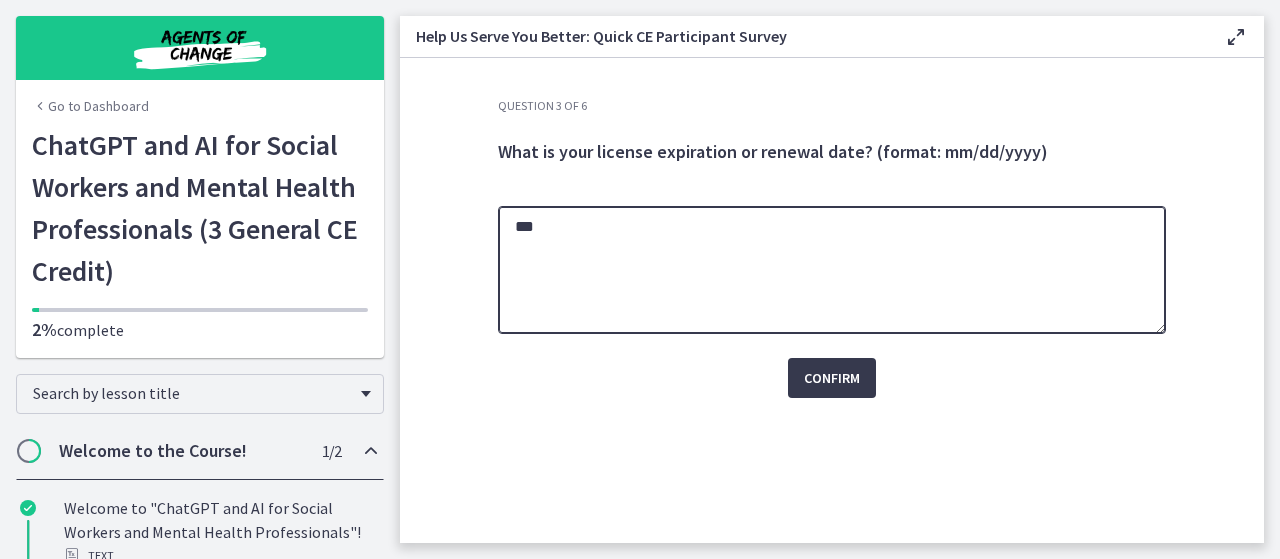 click on "***" at bounding box center (832, 270) 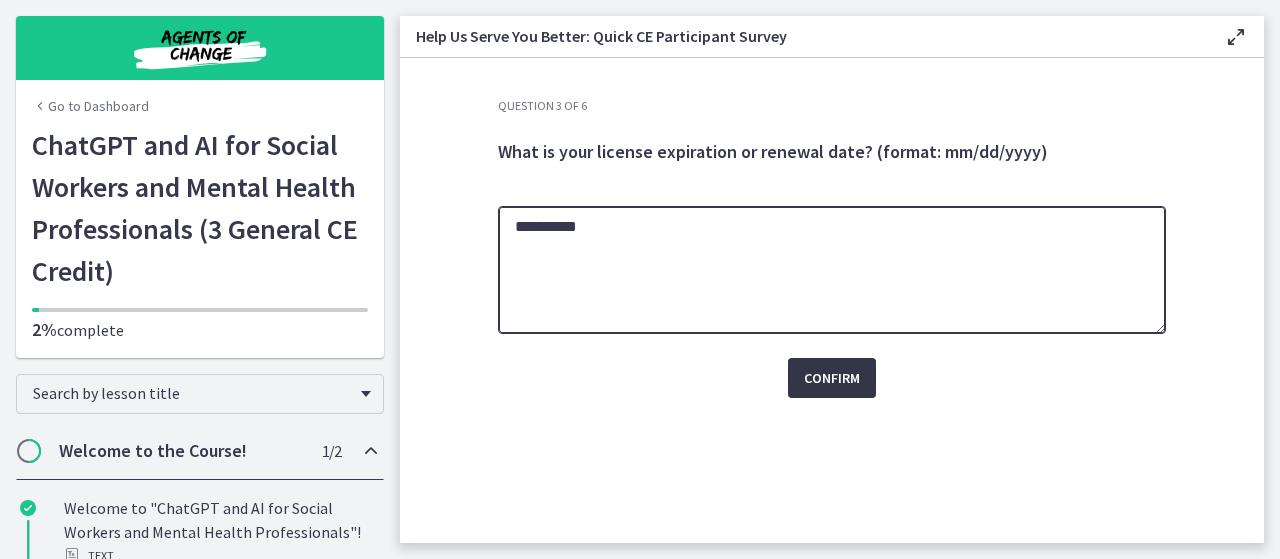 type on "**********" 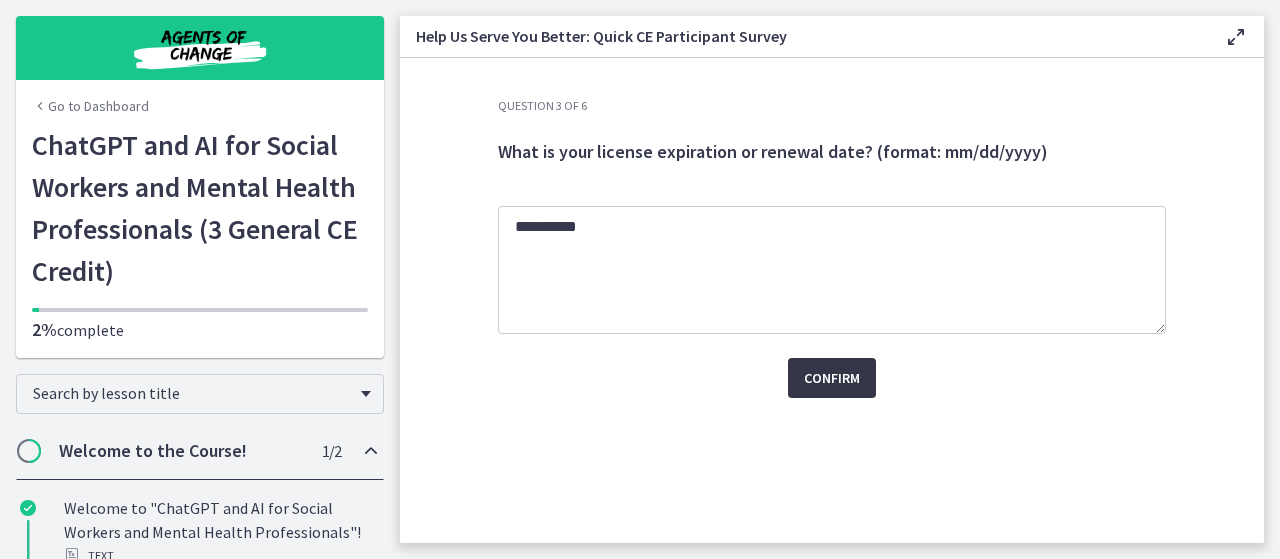 click on "Confirm" at bounding box center (832, 378) 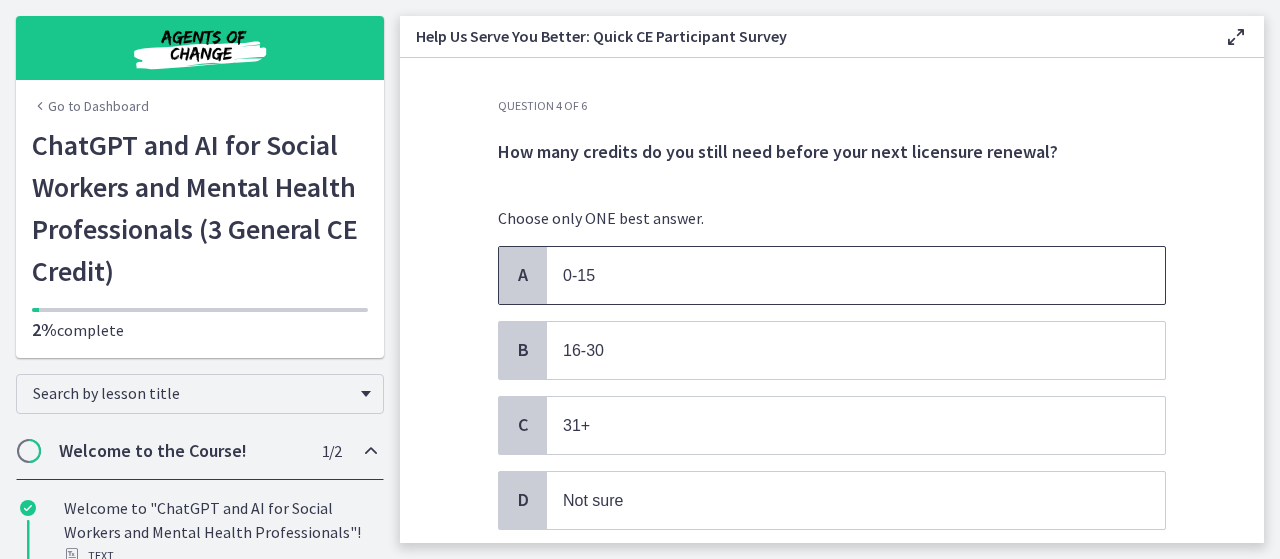 click on "0-15" at bounding box center [836, 275] 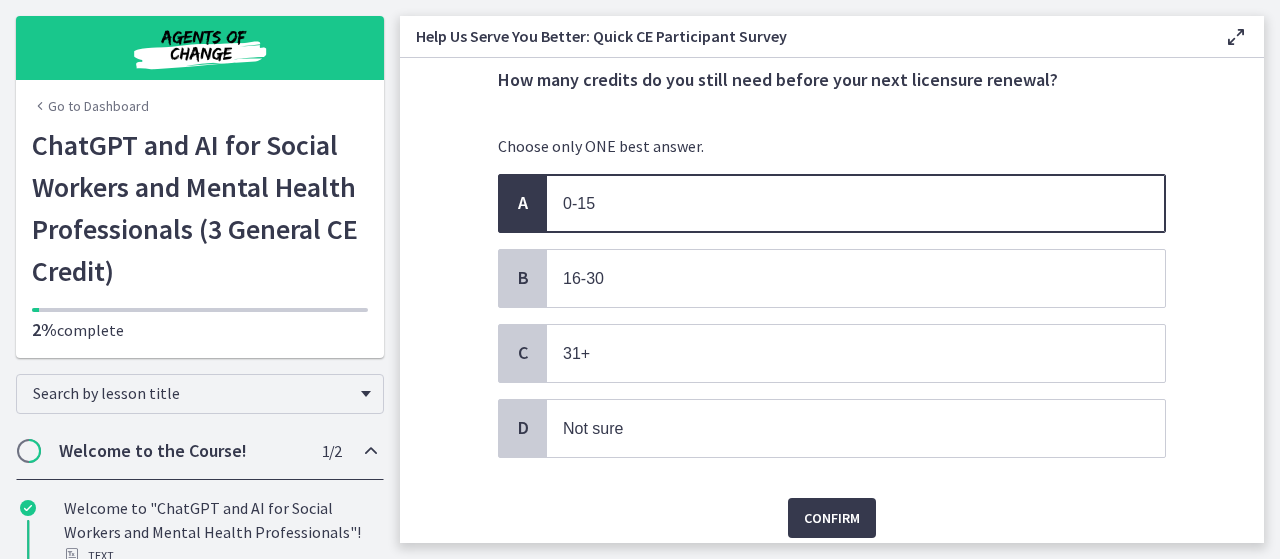scroll, scrollTop: 98, scrollLeft: 0, axis: vertical 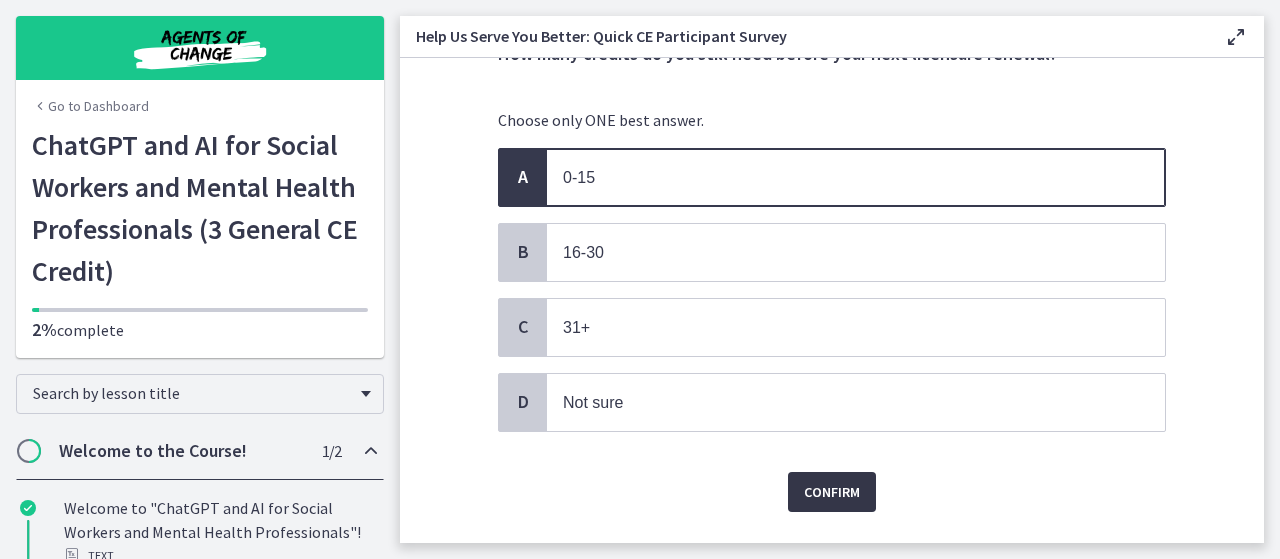 click on "Confirm" at bounding box center [832, 492] 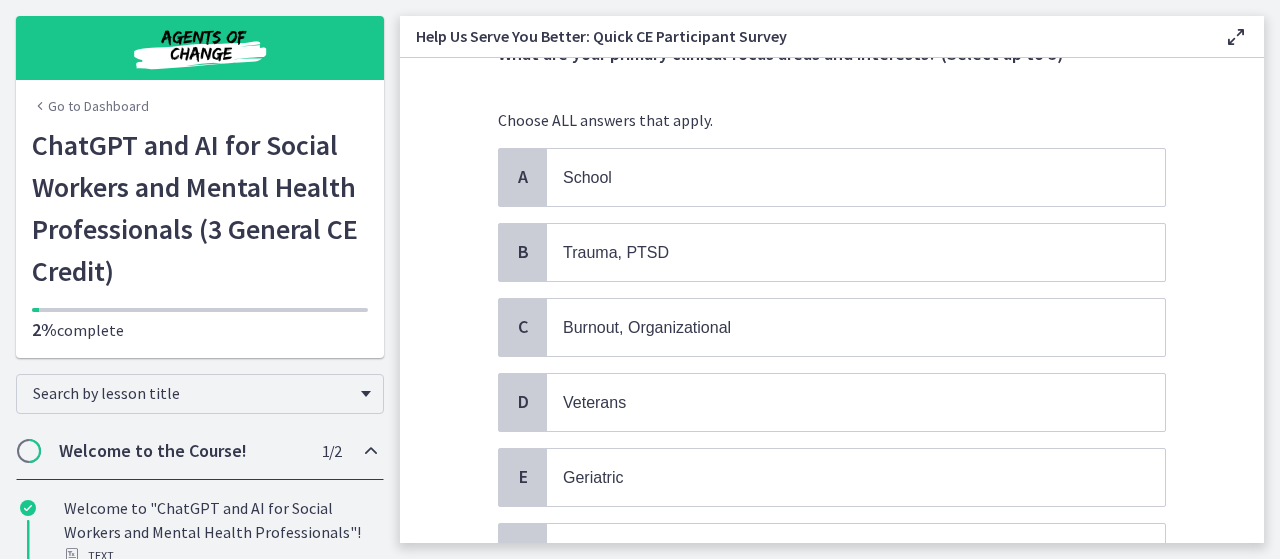 scroll, scrollTop: 0, scrollLeft: 0, axis: both 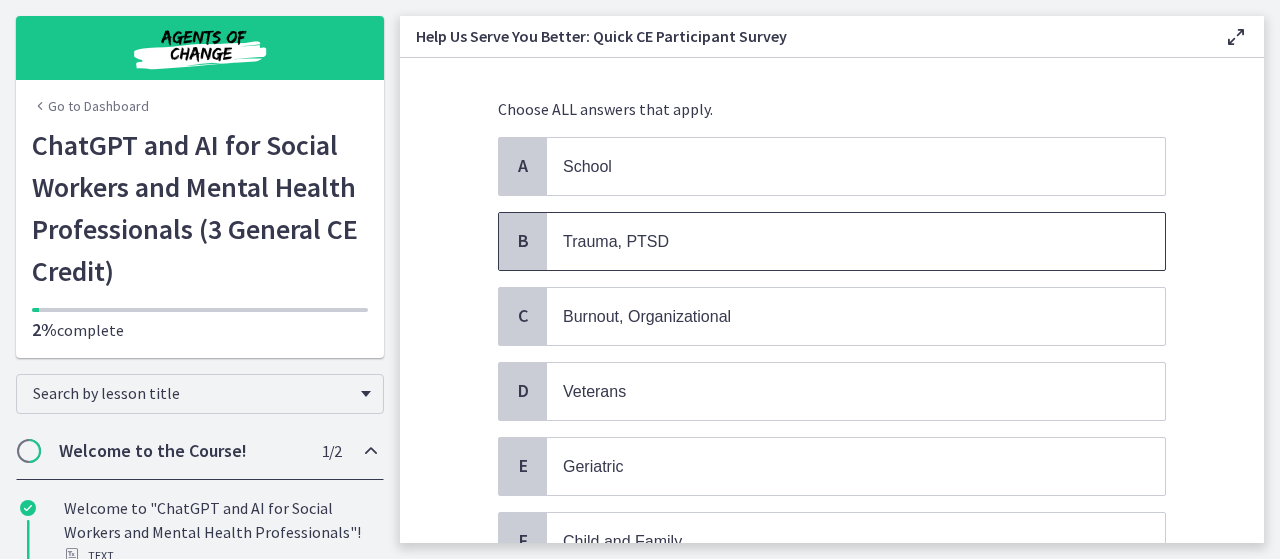 click on "Trauma, PTSD" at bounding box center [836, 241] 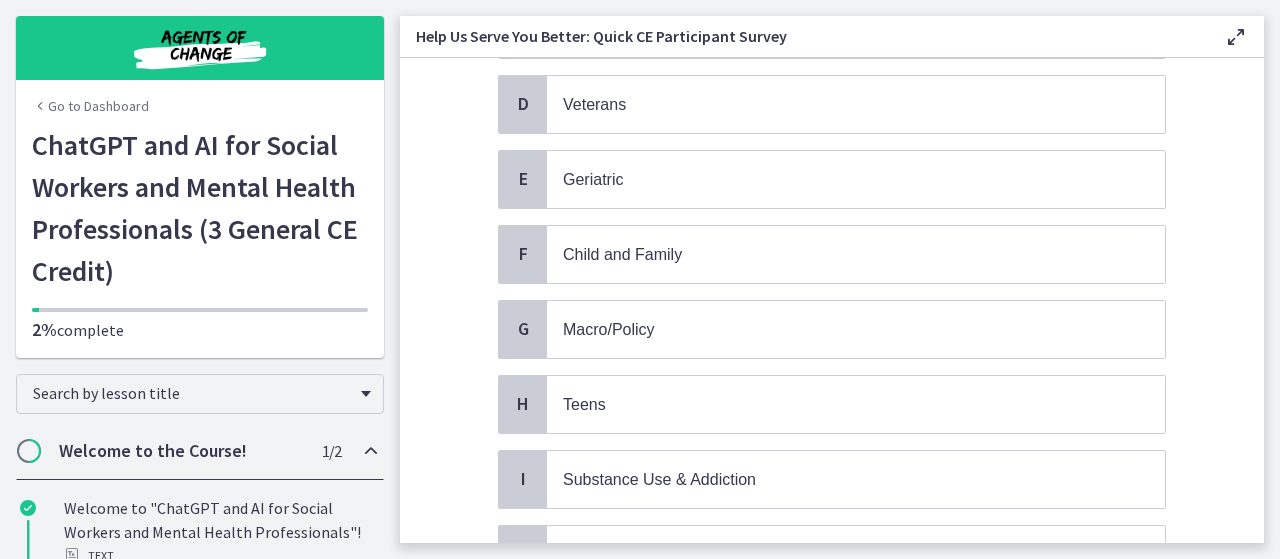 scroll, scrollTop: 409, scrollLeft: 0, axis: vertical 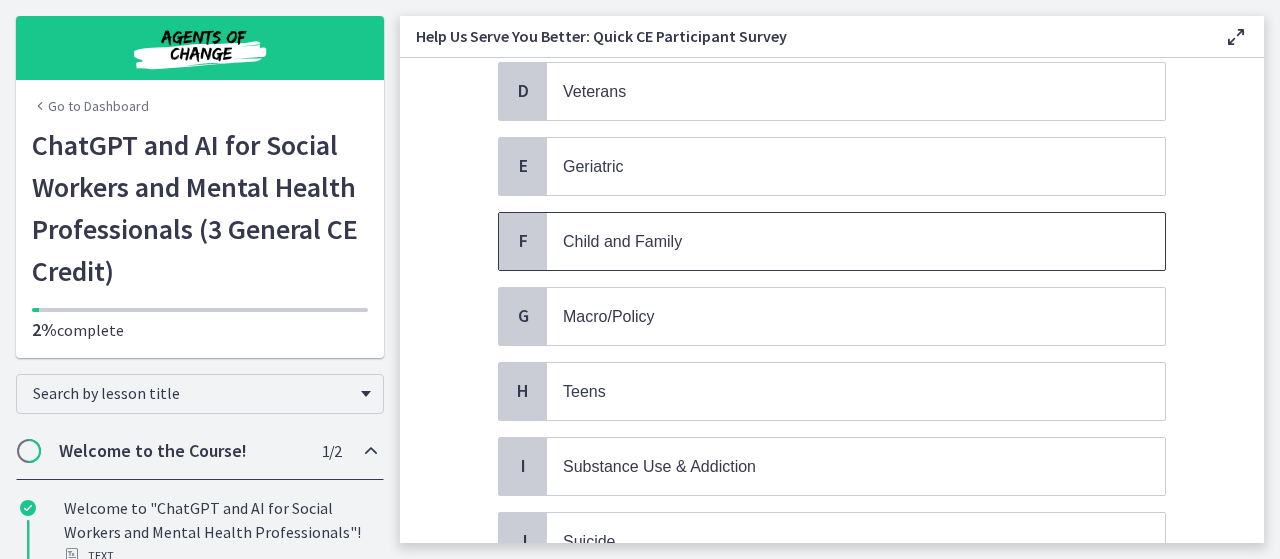 click on "Child and Family" at bounding box center [836, 241] 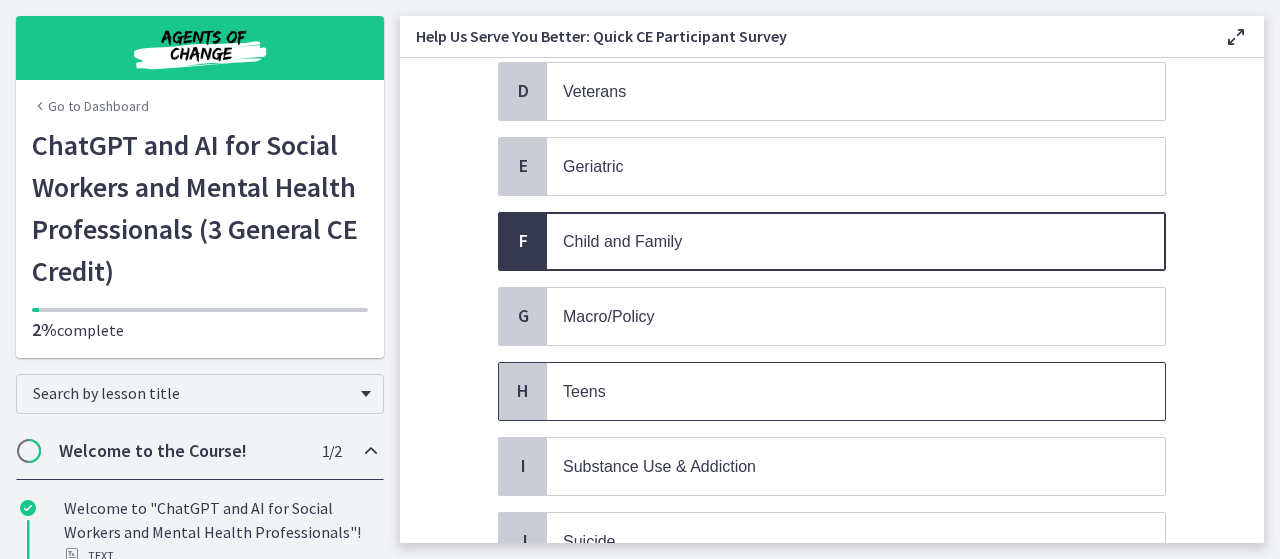 click on "Teens" at bounding box center [836, 391] 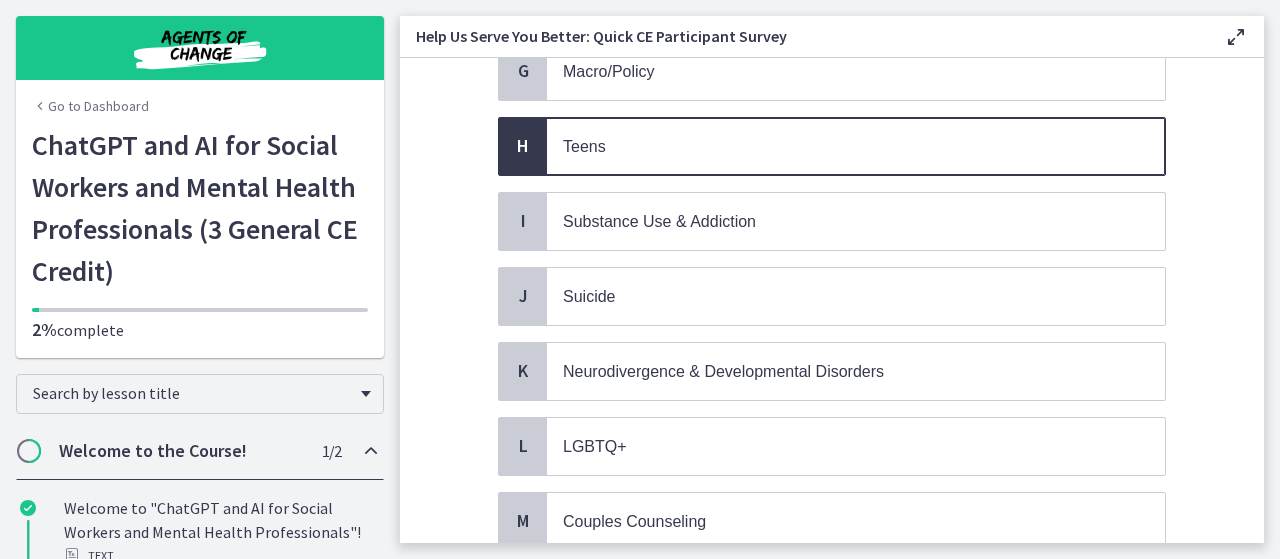 scroll, scrollTop: 656, scrollLeft: 0, axis: vertical 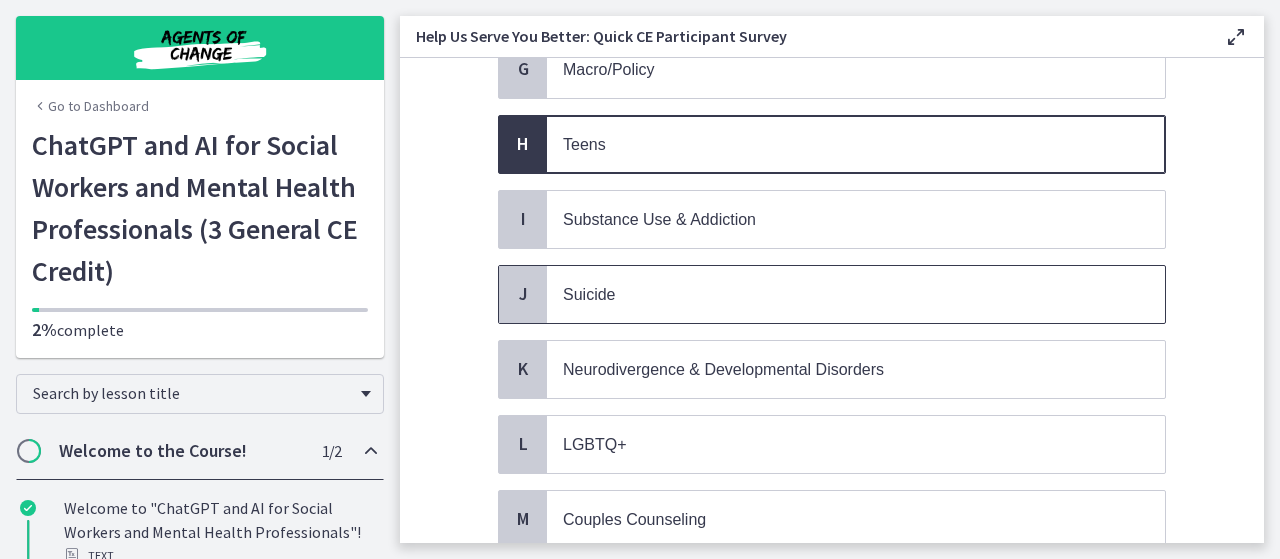 click on "Suicide" at bounding box center (836, 294) 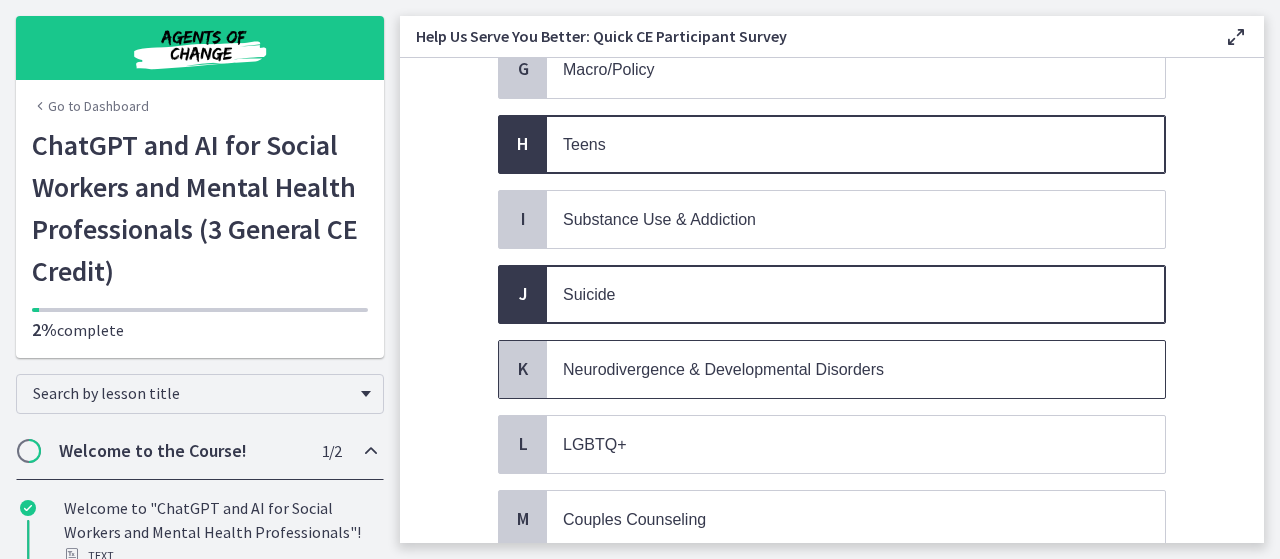 click on "Neurodivergence & Developmental Disorders" at bounding box center [836, 369] 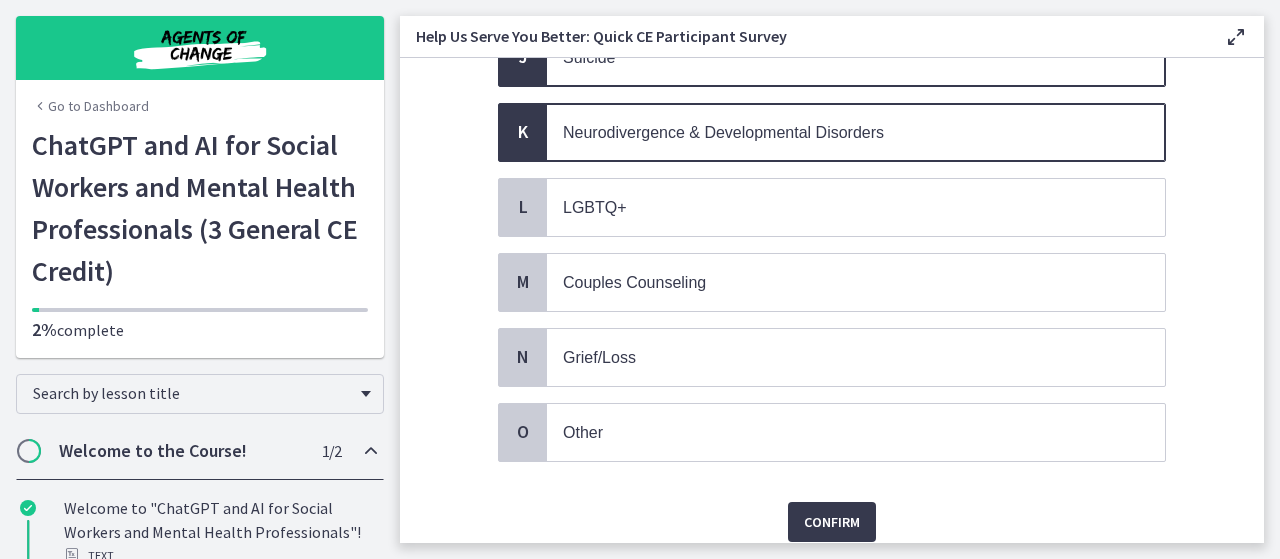scroll, scrollTop: 925, scrollLeft: 0, axis: vertical 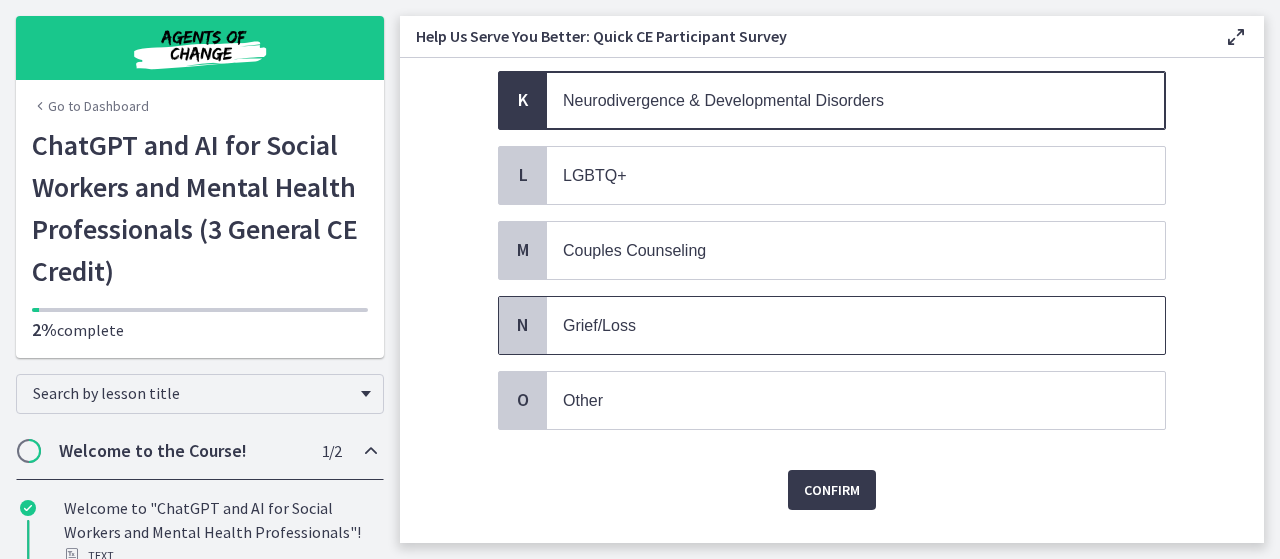 click on "Grief/Loss" at bounding box center (836, 325) 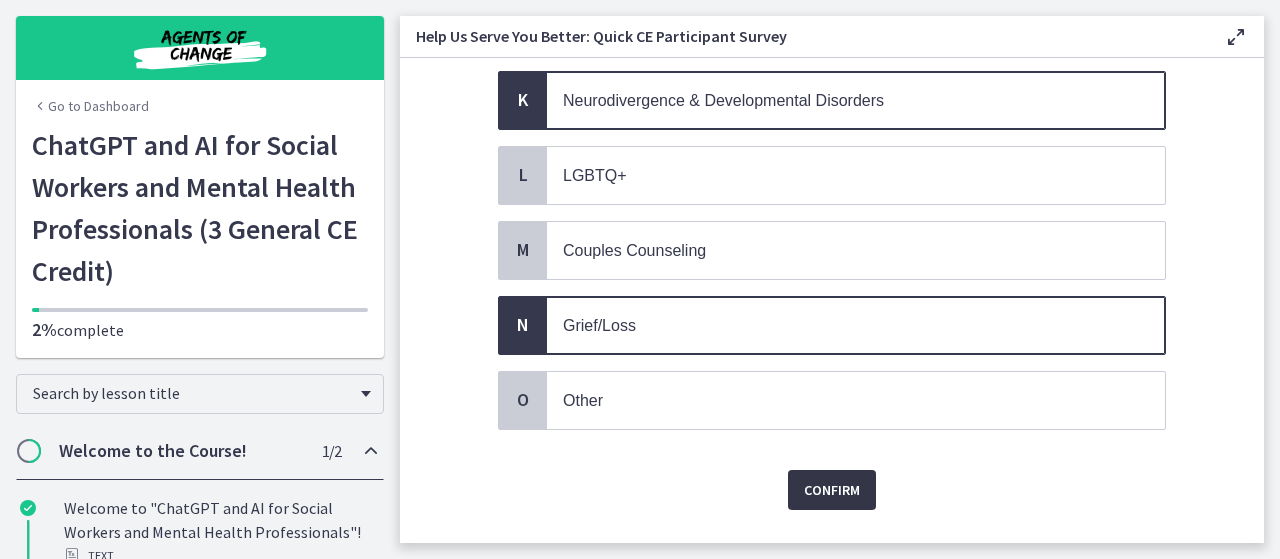 click on "Confirm" at bounding box center [832, 490] 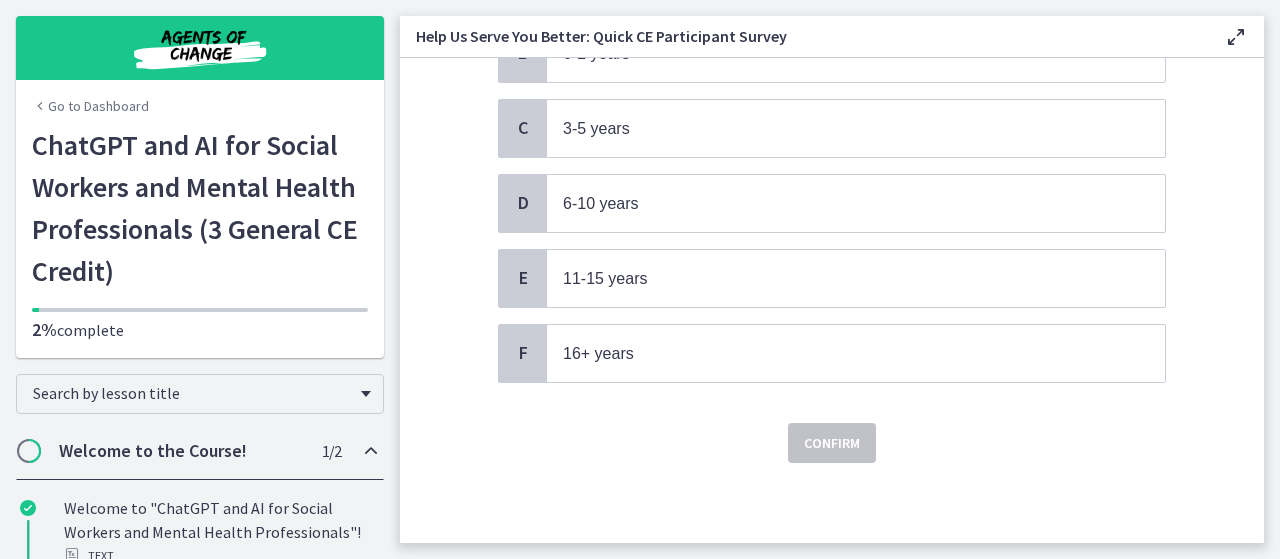 scroll, scrollTop: 0, scrollLeft: 0, axis: both 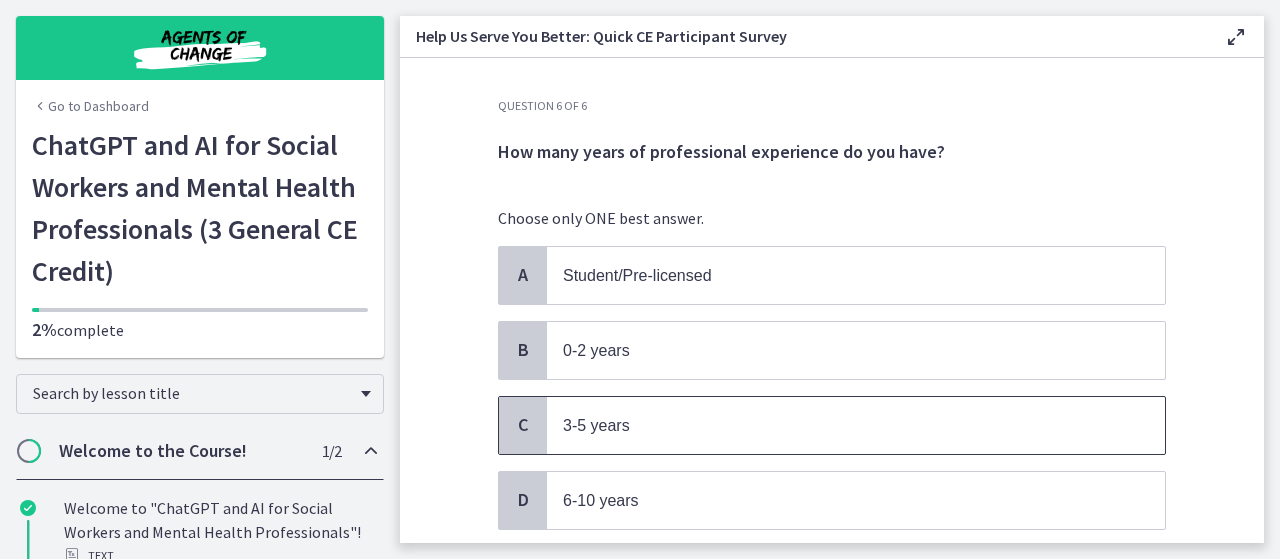 click on "3-5 years" at bounding box center (836, 425) 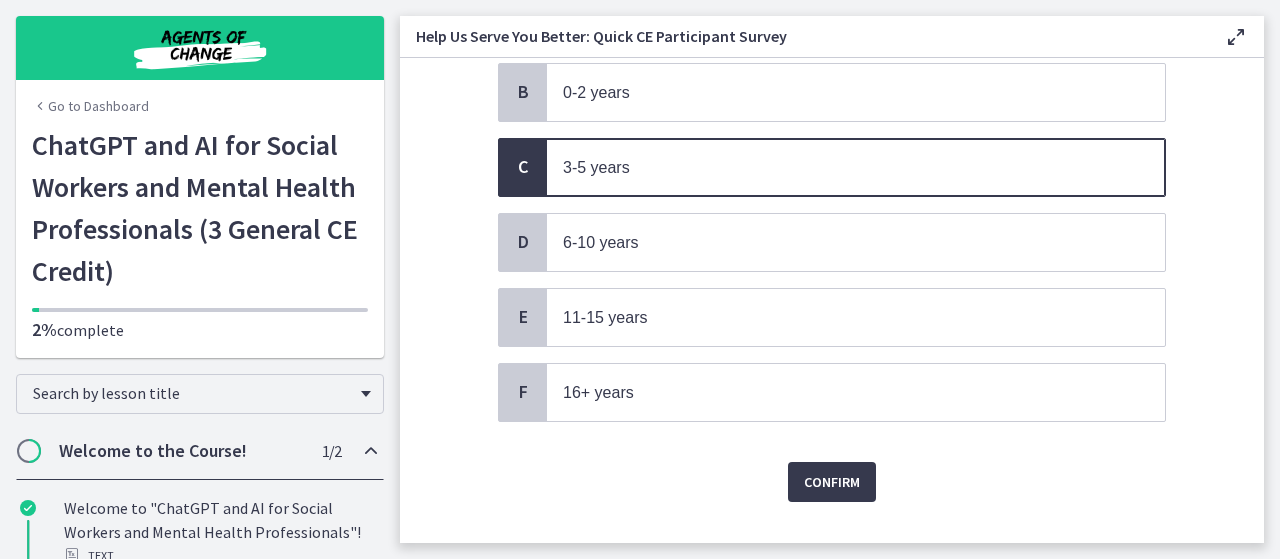 scroll, scrollTop: 286, scrollLeft: 0, axis: vertical 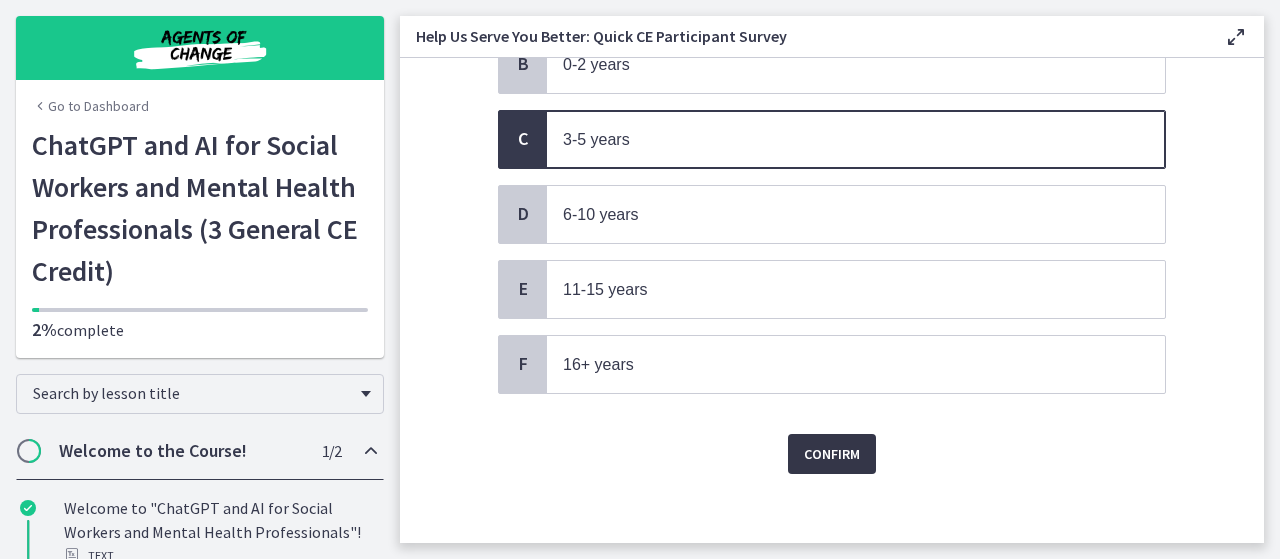 click on "Confirm" at bounding box center [832, 454] 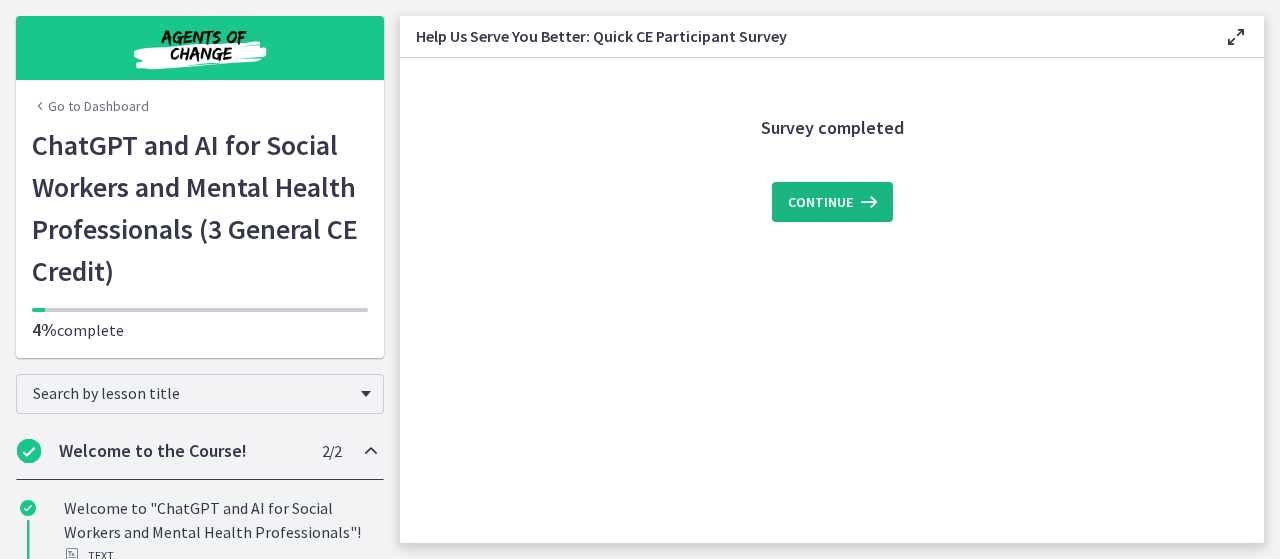 scroll, scrollTop: 0, scrollLeft: 0, axis: both 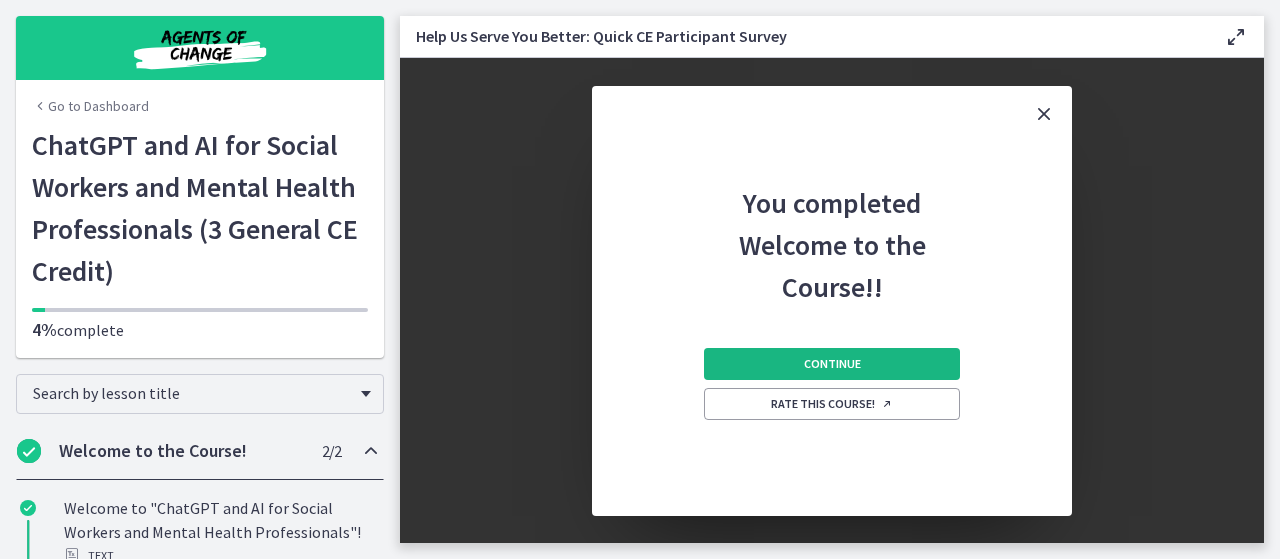 click on "Continue" at bounding box center [832, 364] 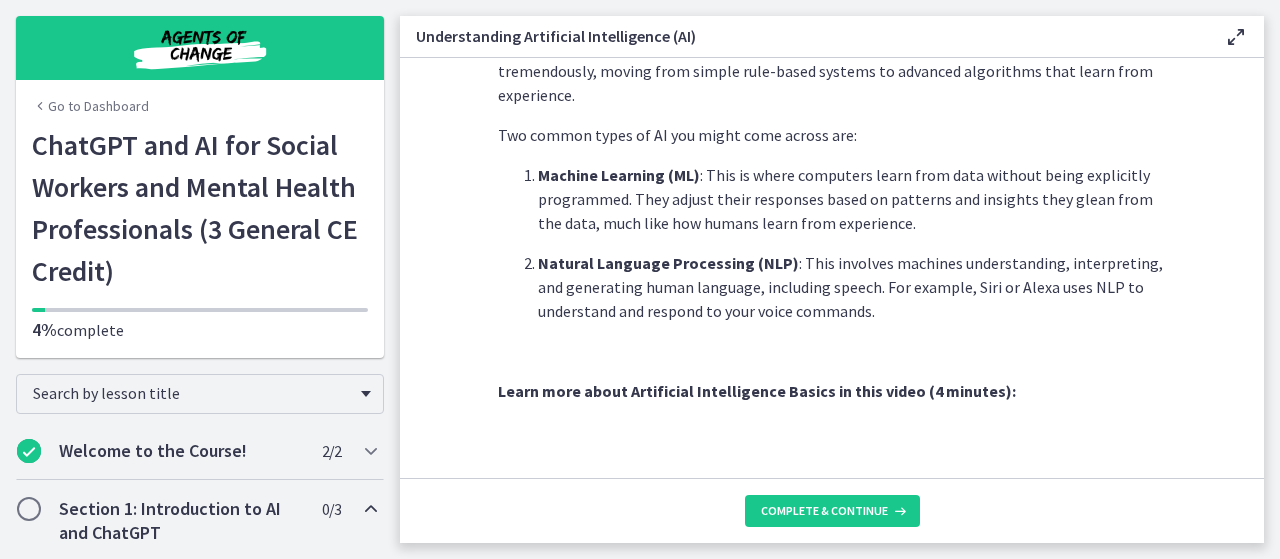 scroll, scrollTop: 592, scrollLeft: 0, axis: vertical 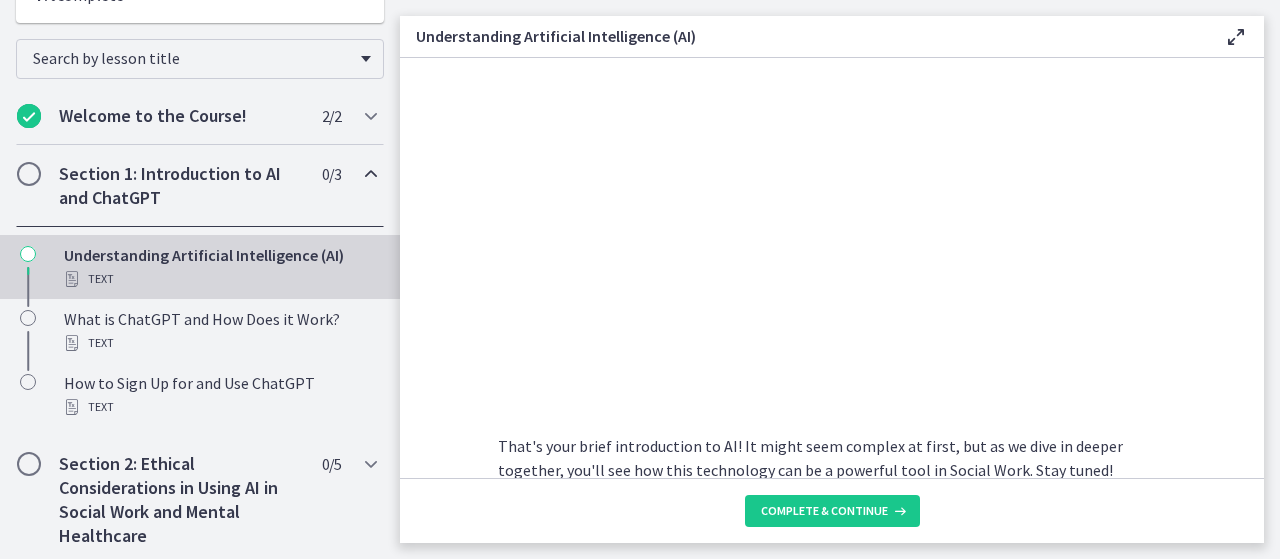 click on "That's your brief introduction to AI! It might seem complex at first, but as we dive in deeper together, you'll see how this technology can be a powerful tool in Social Work. Stay tuned!" at bounding box center [832, 458] 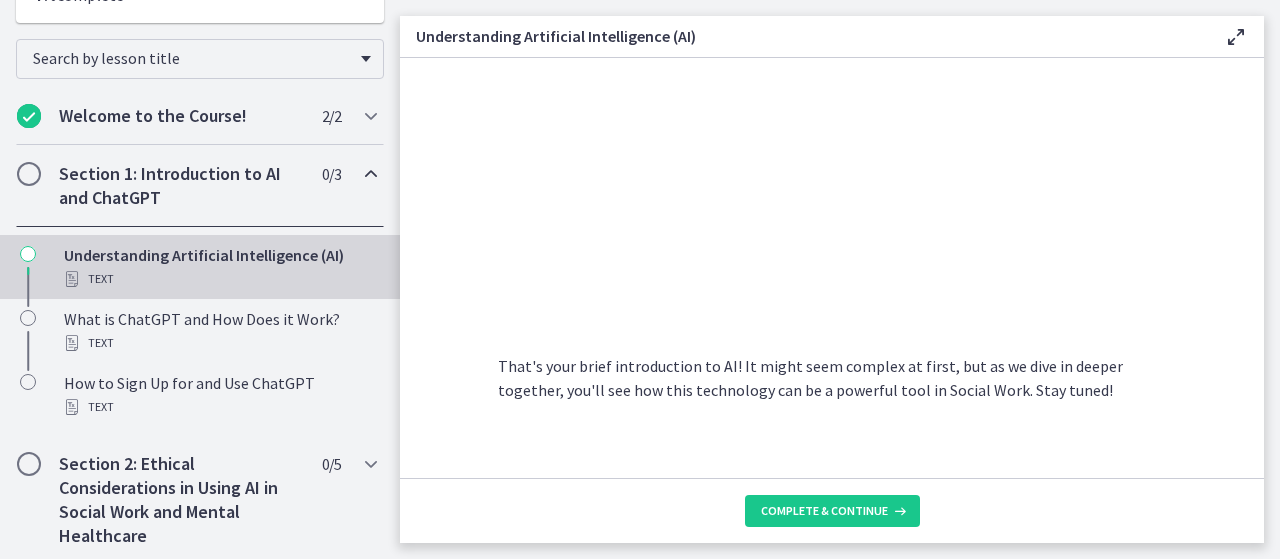 scroll, scrollTop: 1050, scrollLeft: 0, axis: vertical 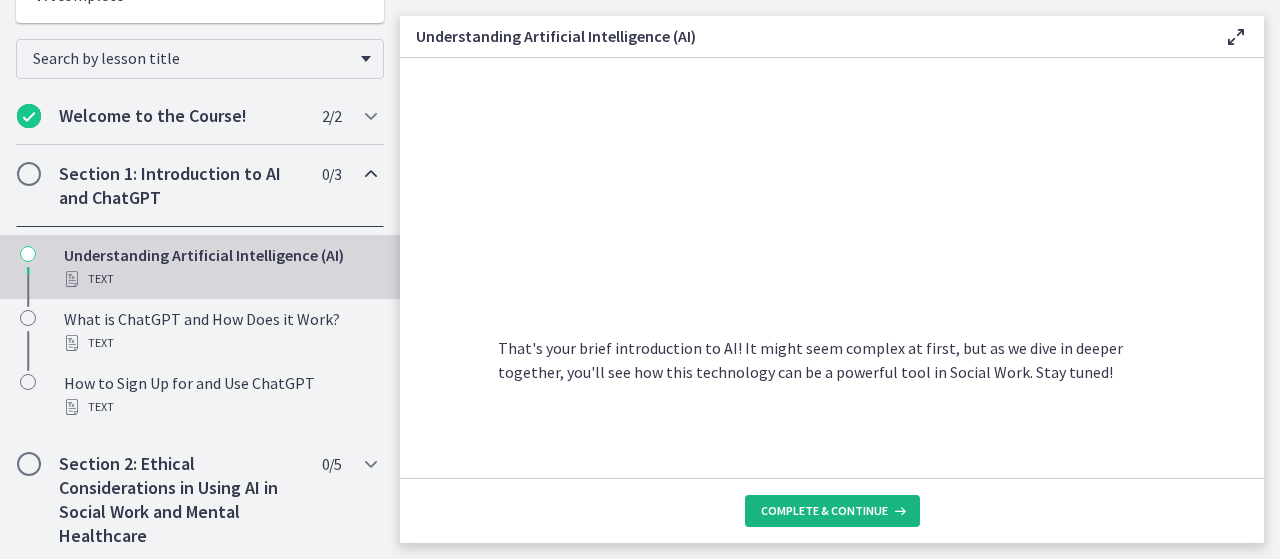 click on "Complete & continue" at bounding box center (824, 511) 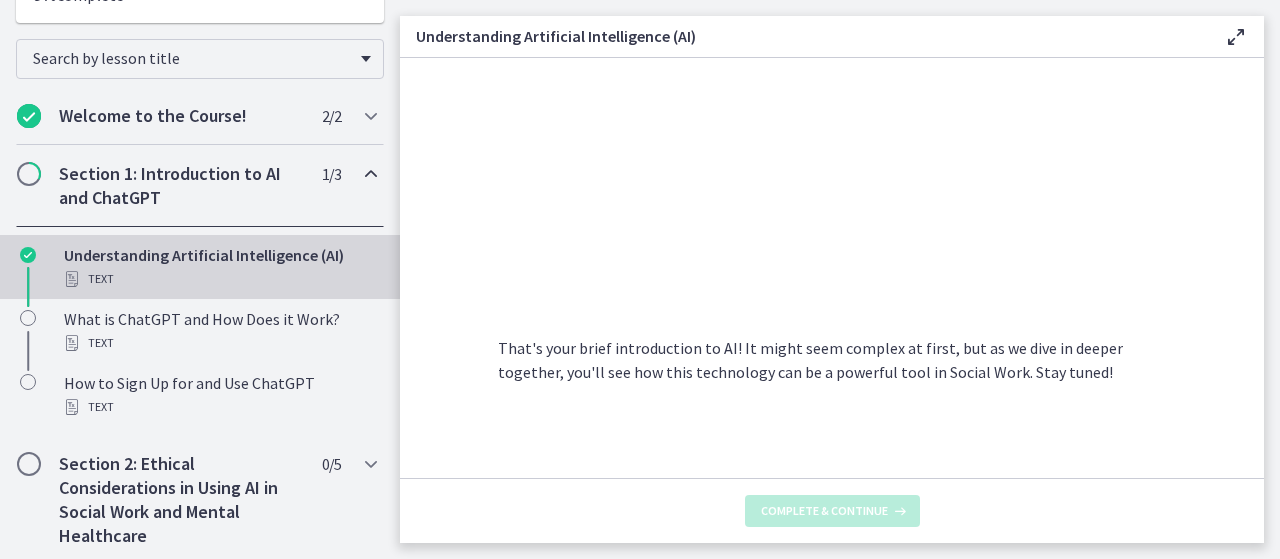 scroll, scrollTop: 0, scrollLeft: 0, axis: both 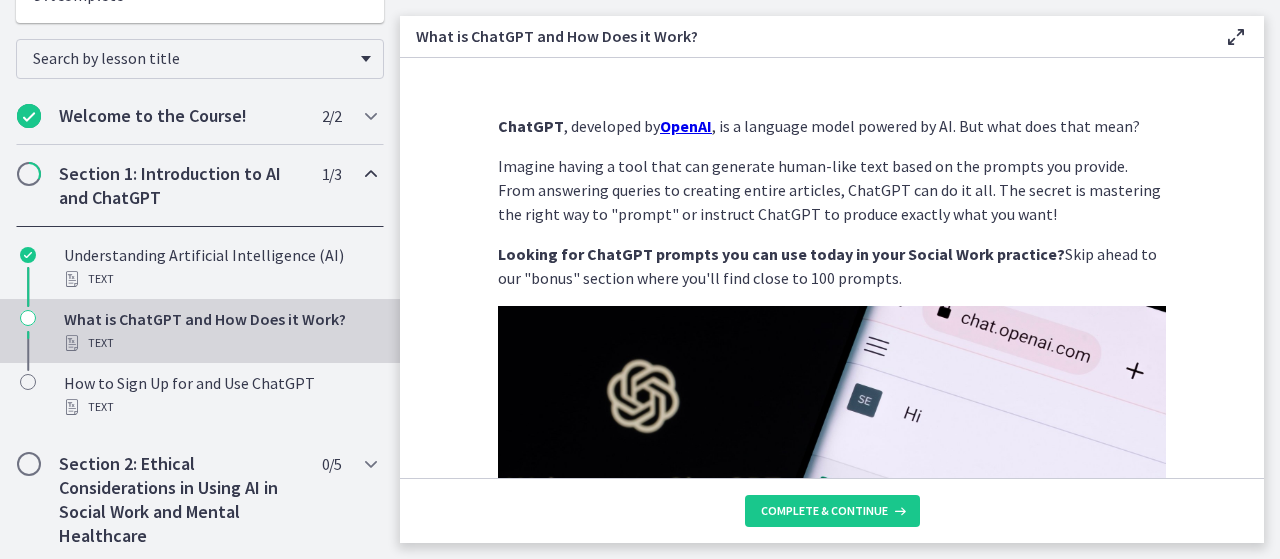 click on "ChatGPT , developed by  OpenAI , is a language model powered by AI. But what does that mean?
Imagine having a tool that can generate human-like text based on the prompts you provide. From answering queries to creating entire articles, ChatGPT can do it all. The secret is mastering the right way to "prompt" or instruct ChatGPT to produce exactly what you want!
Looking for ChatGPT prompts you can use today in your Social Work practice?  Skip ahead to our "bonus" section where you'll find close to 100 prompts.
The "GPT" in ChatGPT stands for "Generative Pretrained Transformer", which describes how it works if you speak data science :)
Let's break that down: It's "pretrained" on a vast range of internet text, learning patterns, and nuances of language. Then, it "generates" text based on that learning when you provide a prompt.
ChatGPT has evolved over several versions:
GPT-1
GPT-2
GPT-3
GPT-4
:" at bounding box center [832, 268] 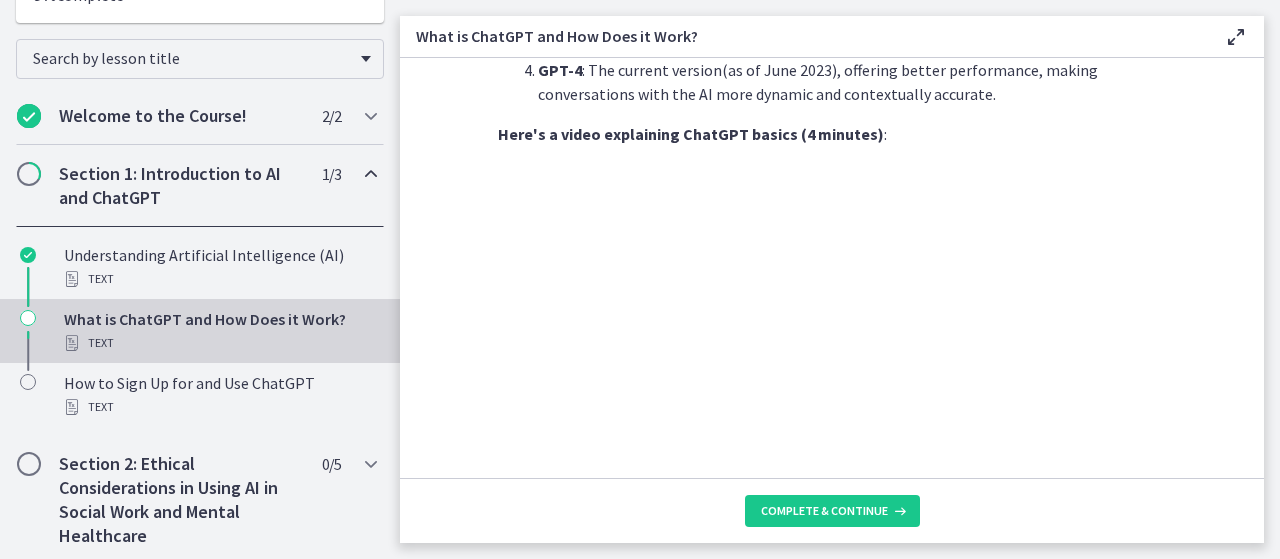 scroll, scrollTop: 1040, scrollLeft: 0, axis: vertical 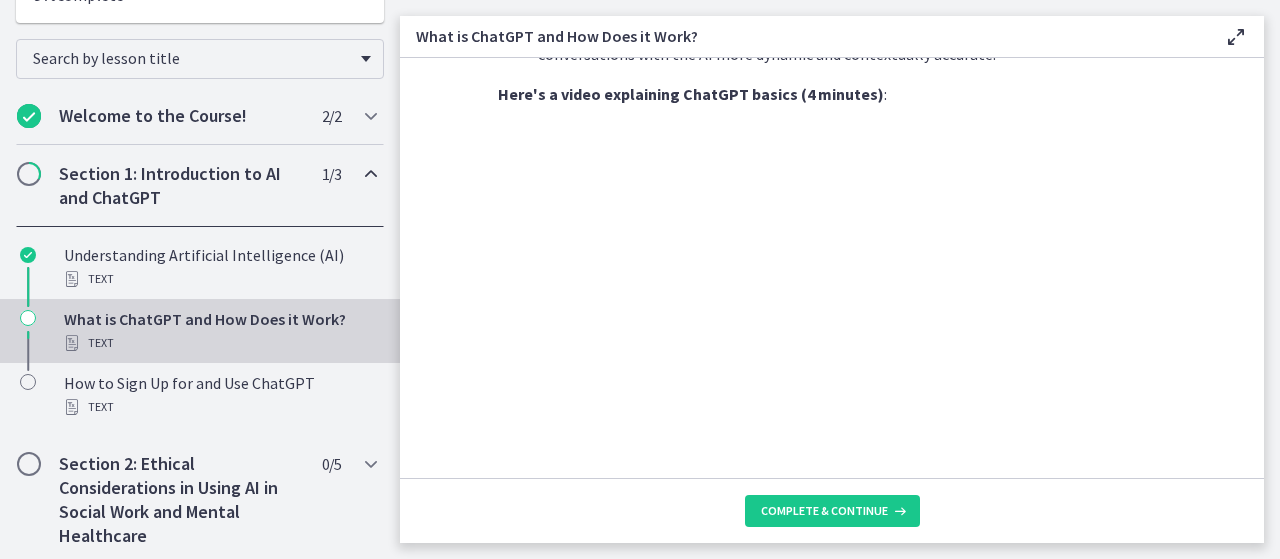 click on "ChatGPT , developed by  OpenAI , is a language model powered by AI. But what does that mean?
Imagine having a tool that can generate human-like text based on the prompts you provide. From answering queries to creating entire articles, ChatGPT can do it all. The secret is mastering the right way to "prompt" or instruct ChatGPT to produce exactly what you want!
Looking for ChatGPT prompts you can use today in your Social Work practice?  Skip ahead to our "bonus" section where you'll find close to 100 prompts.
The "GPT" in ChatGPT stands for "Generative Pretrained Transformer", which describes how it works if you speak data science :)
Let's break that down: It's "pretrained" on a vast range of internet text, learning patterns, and nuances of language. Then, it "generates" text based on that learning when you provide a prompt.
ChatGPT has evolved over several versions:
GPT-1
GPT-2
GPT-3
GPT-4
:" at bounding box center [832, 268] 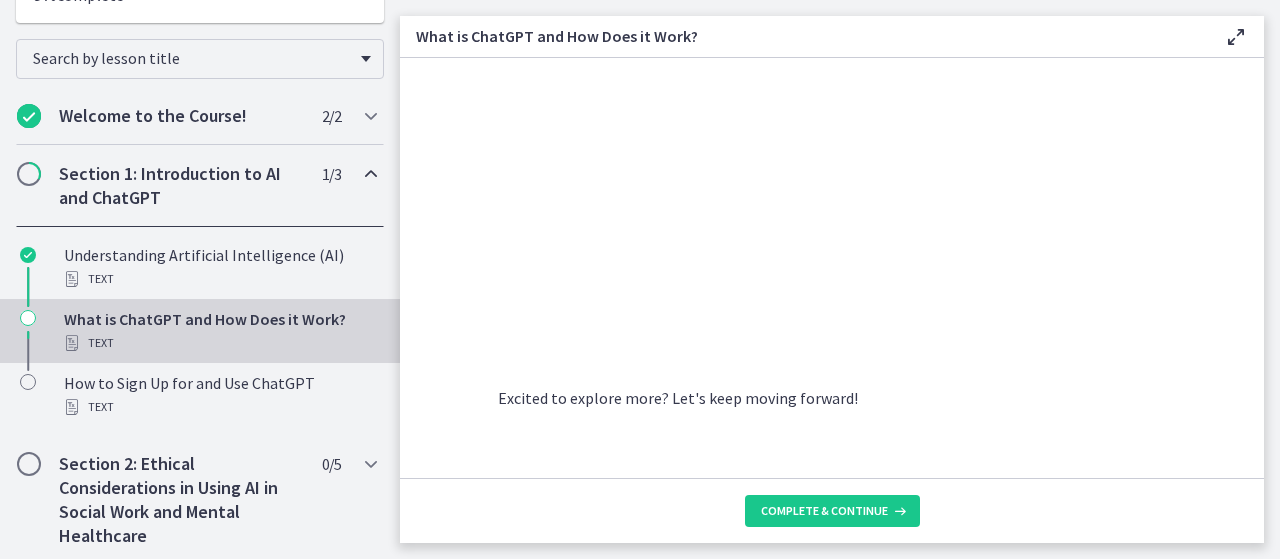 scroll, scrollTop: 1162, scrollLeft: 0, axis: vertical 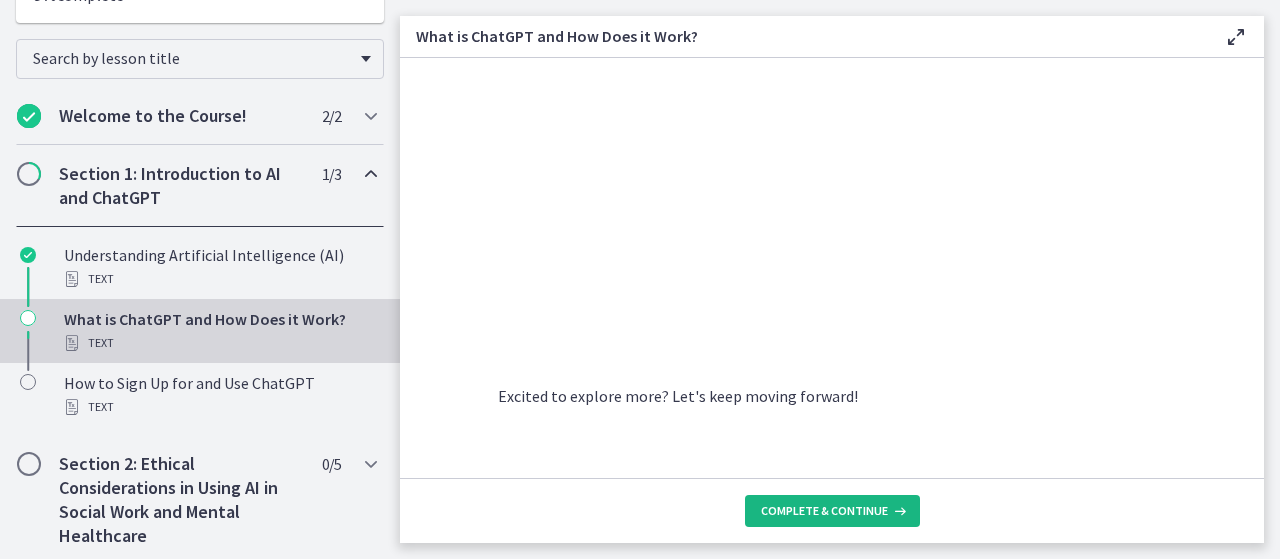 click on "Complete & continue" at bounding box center [824, 511] 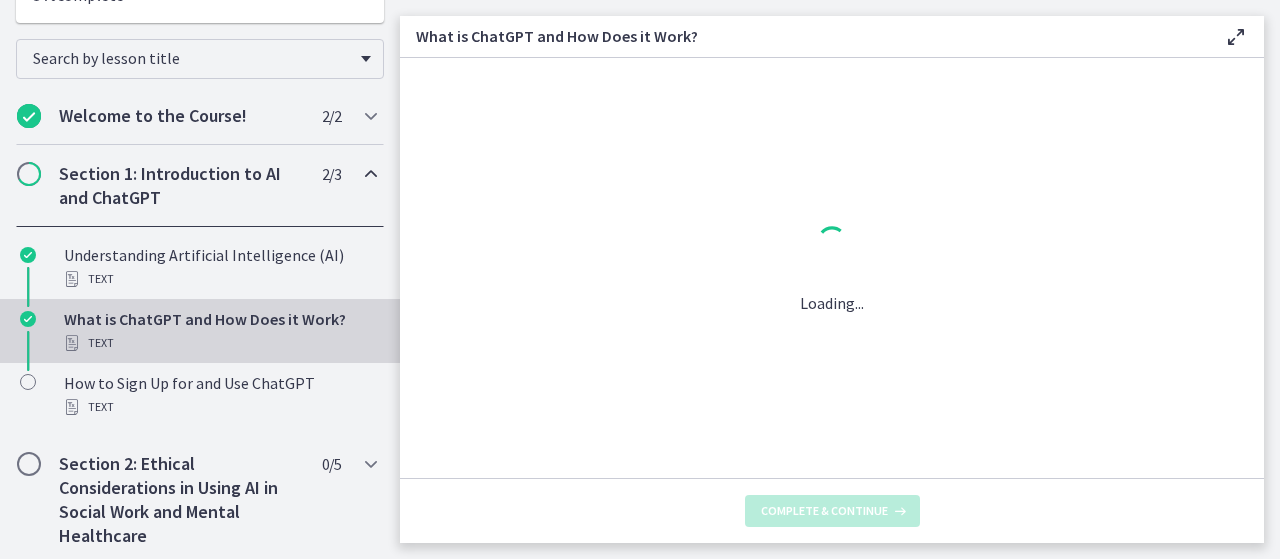 scroll, scrollTop: 0, scrollLeft: 0, axis: both 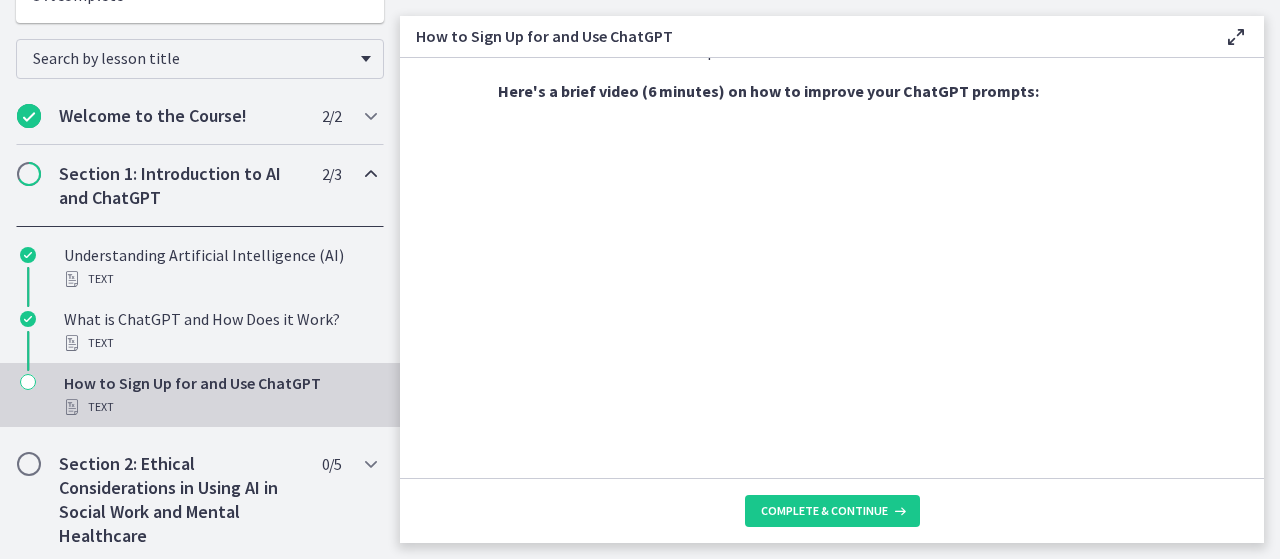 click on "Sign Up : Visit OpenAI's  website , click on the 'Sign Up' button, and fill in your details. It's free to use, but there are options to upgrade if you'd like access to the newest models and other benefits.
Accessing ChatGPT : Once you've signed in, you'll land on the ChatGPT interface.
Using ChatGPT : To start a conversation, type a prompt into the text box and press 'Enter'. For example, as a Social Worker, you might ask, "What resources can I provide a client dealing with financial hardship?"
Remember, the specificity of your input determines the quality of the AI's response. Use detailed prompts to guide the conversation.
Having writer's block thinking of the perfect prompt?  Check out the "Bonus" section at the end of this course for some inspiration!
Here's a brief video (6 minutes) on how to improve your ChatGPT prompts:
Finally, ChatGPT itself can help you craft the perfect prompt too!" at bounding box center (832, 268) 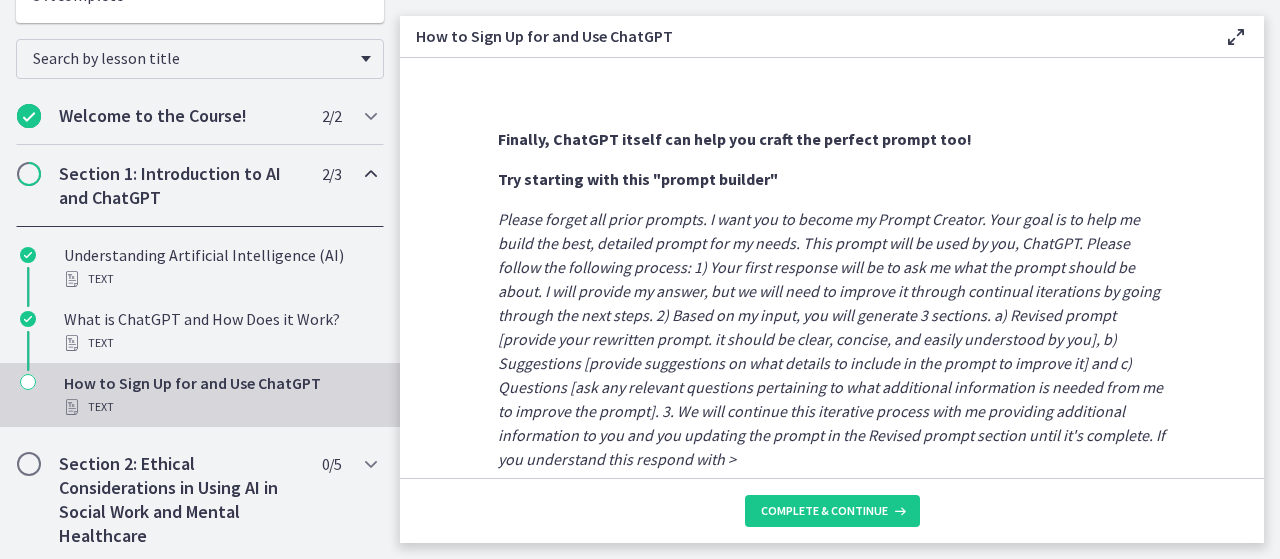 scroll, scrollTop: 1209, scrollLeft: 0, axis: vertical 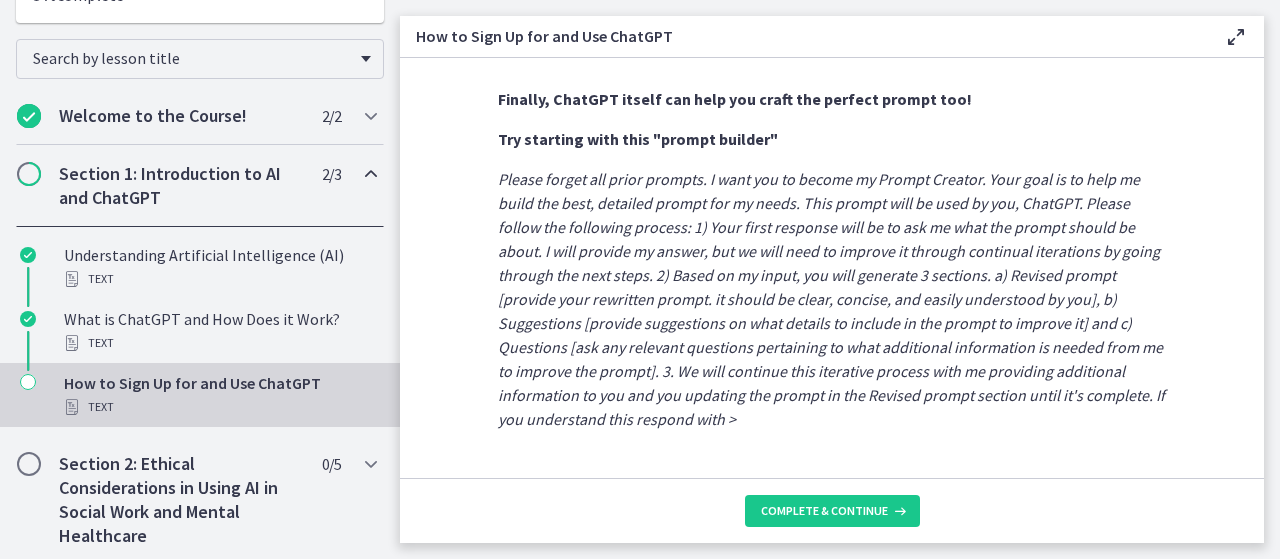 click on "Sign Up : Visit OpenAI's  website , click on the 'Sign Up' button, and fill in your details. It's free to use, but there are options to upgrade if you'd like access to the newest models and other benefits.
Accessing ChatGPT : Once you've signed in, you'll land on the ChatGPT interface.
Using ChatGPT : To start a conversation, type a prompt into the text box and press 'Enter'. For example, as a Social Worker, you might ask, "What resources can I provide a client dealing with financial hardship?"
Remember, the specificity of your input determines the quality of the AI's response. Use detailed prompts to guide the conversation.
Having writer's block thinking of the perfect prompt?  Check out the "Bonus" section at the end of this course for some inspiration!
Here's a brief video (6 minutes) on how to improve your ChatGPT prompts:
Finally, ChatGPT itself can help you craft the perfect prompt too!" at bounding box center [832, 268] 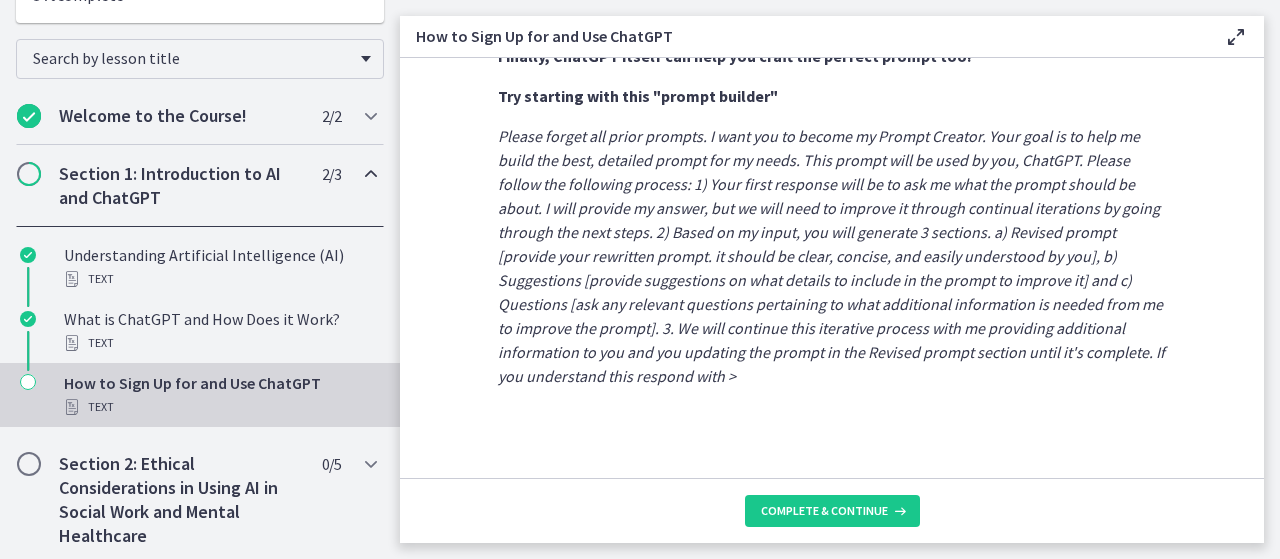 scroll, scrollTop: 1256, scrollLeft: 0, axis: vertical 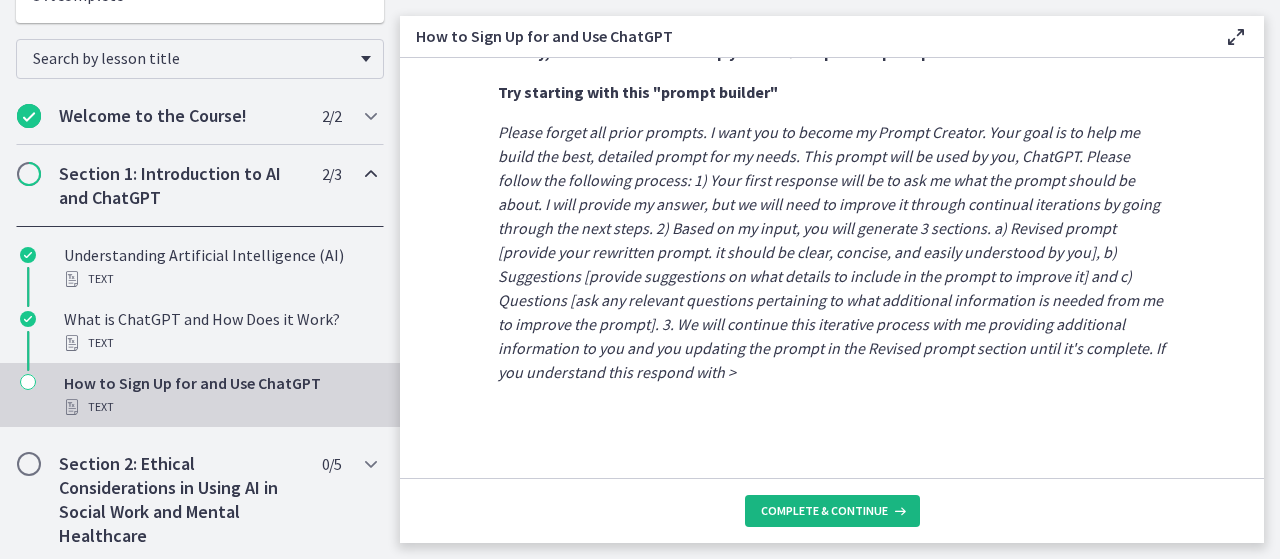 click on "Complete & continue" at bounding box center (832, 511) 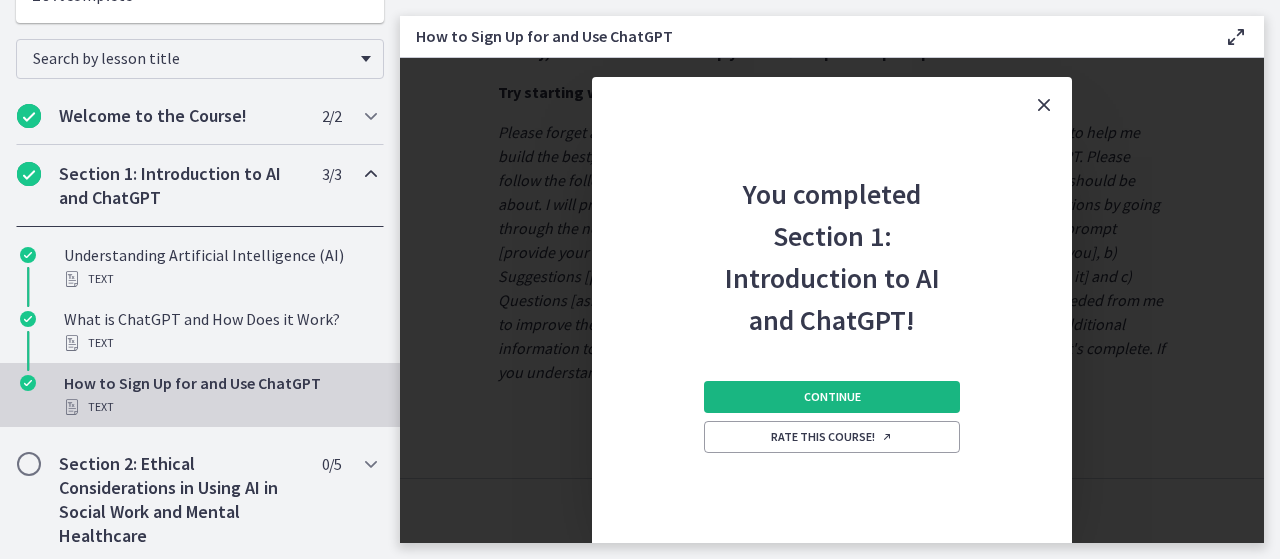 click on "Continue" at bounding box center (832, 397) 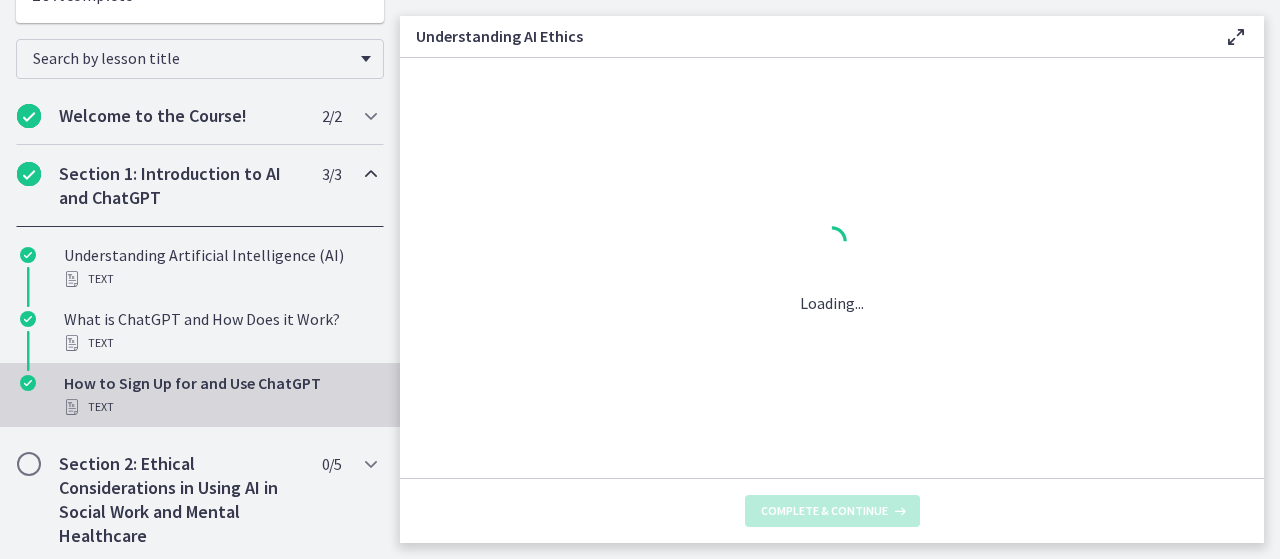 scroll, scrollTop: 0, scrollLeft: 0, axis: both 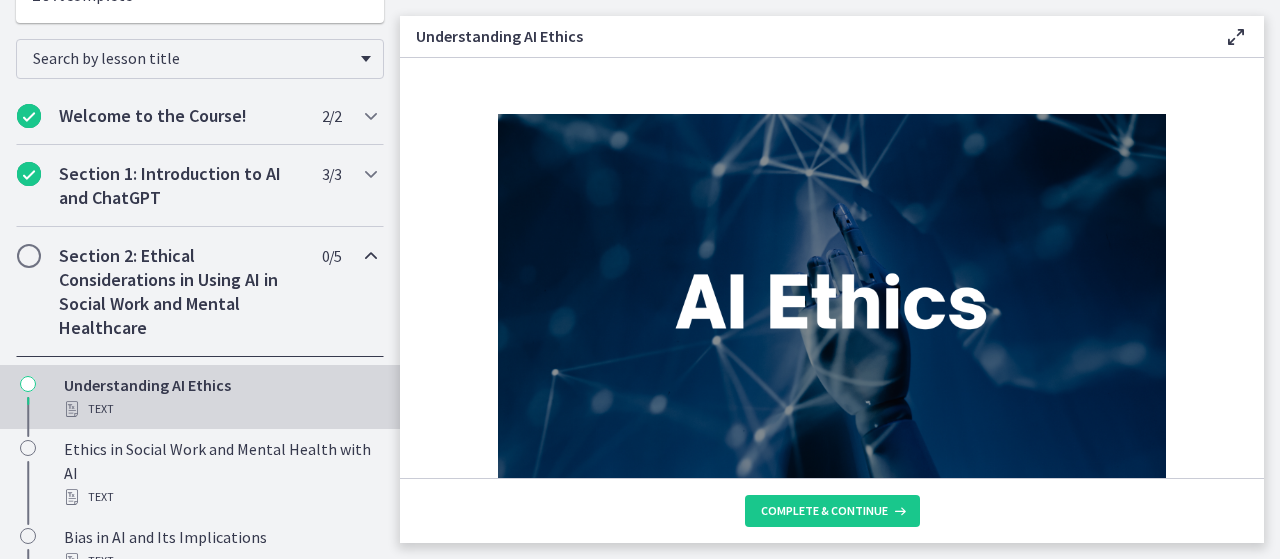 click on "Artificial Intelligence has transformed various industries, including Social Work. While its applications have the potential to enhance our work and streamline operations, it is equally essential to consider the ethical implications of these technologies.
AI Ethics  broadly involves ensuring fairness, transparency, accountability, and harm reduction in the development and application of AI technologies. It's about making sure that AI is used in a manner that respects human rights and values, while promoting societal benefits.
Let's break down these principles further:
Fairness : AI should be designed and used in a way that treats all individuals equitably. It should not reinforce existing social inequalities or introduce new ones.
Transparency : There should be clarity about how AI systems work, how they make decisions, and how they can be audited.
Accountability
Harm Reduction
Learn More About AI Ethics in this video (6 minutes):" 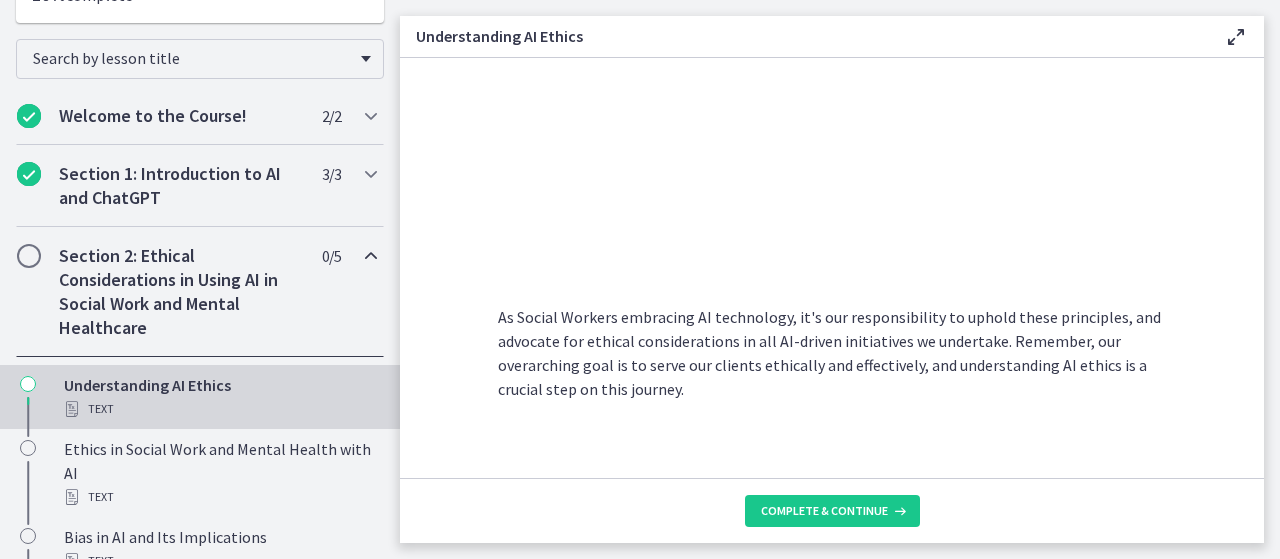 scroll, scrollTop: 1178, scrollLeft: 0, axis: vertical 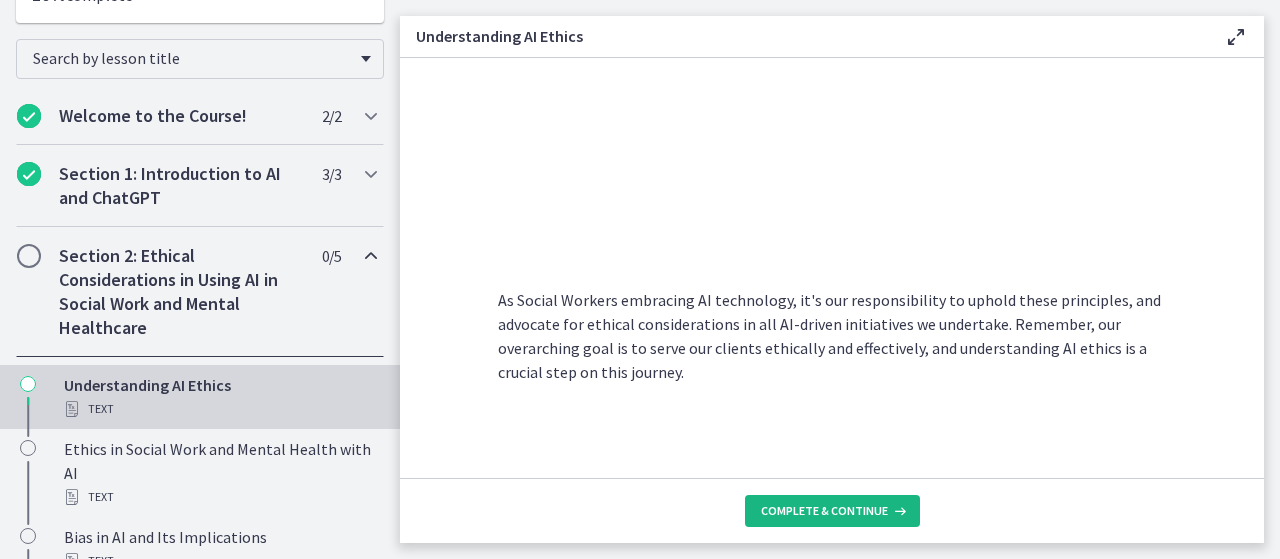 click on "Complete & continue" at bounding box center [824, 511] 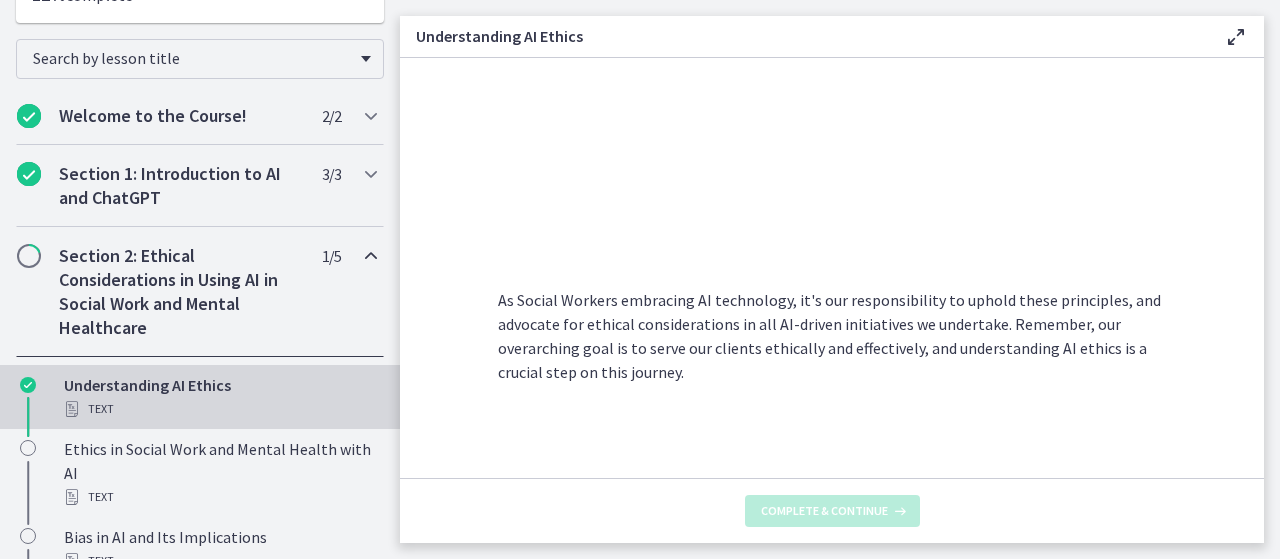 scroll, scrollTop: 0, scrollLeft: 0, axis: both 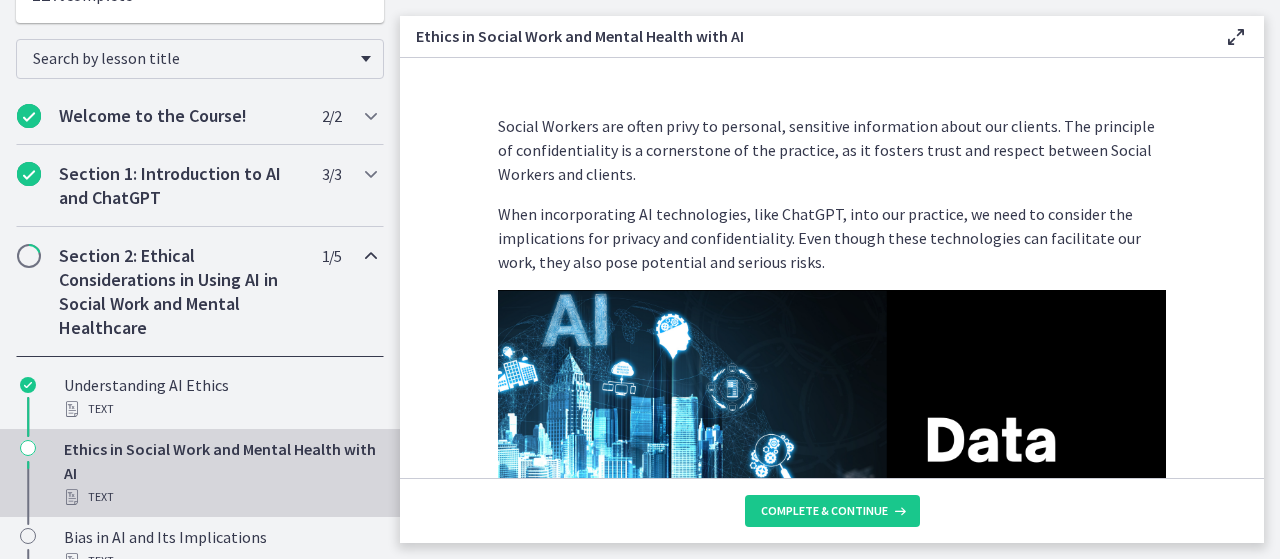 click on "Social Workers are often privy to personal, sensitive information about our clients. The principle of confidentiality is a cornerstone of the practice, as it fosters trust and respect between Social Workers and clients.
When incorporating AI technologies, like ChatGPT, into our practice, we need to consider the implications for privacy and confidentiality. Even though these technologies can facilitate our work, they also pose potential and serious risks.
A key concern is the use of client data.  AI learns and improves based on the data it processes. To protect client confidentiality, it's crucial to ensure that any data used in AI products is  thoroughly anonymized and de-identified.  This means you should NOT submit questions that include client names or other identifying information!
However, it's also important to note that AI models like ChatGPT do not have the capability to store or remember individual interactions, further safeguarding privacy.
Beyond data anonymization," 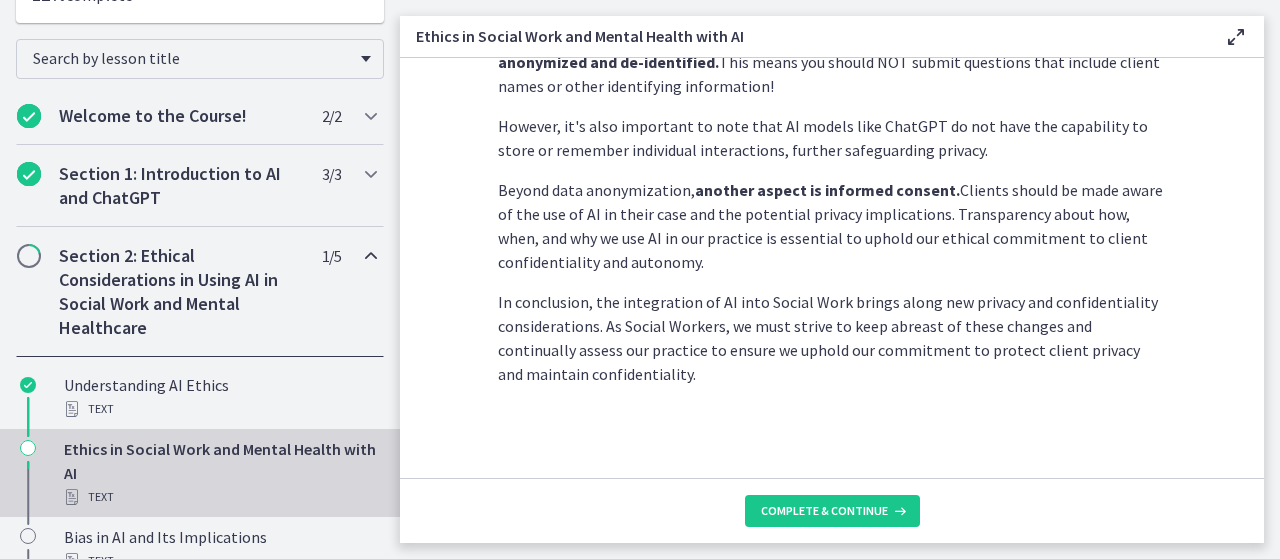 scroll, scrollTop: 683, scrollLeft: 0, axis: vertical 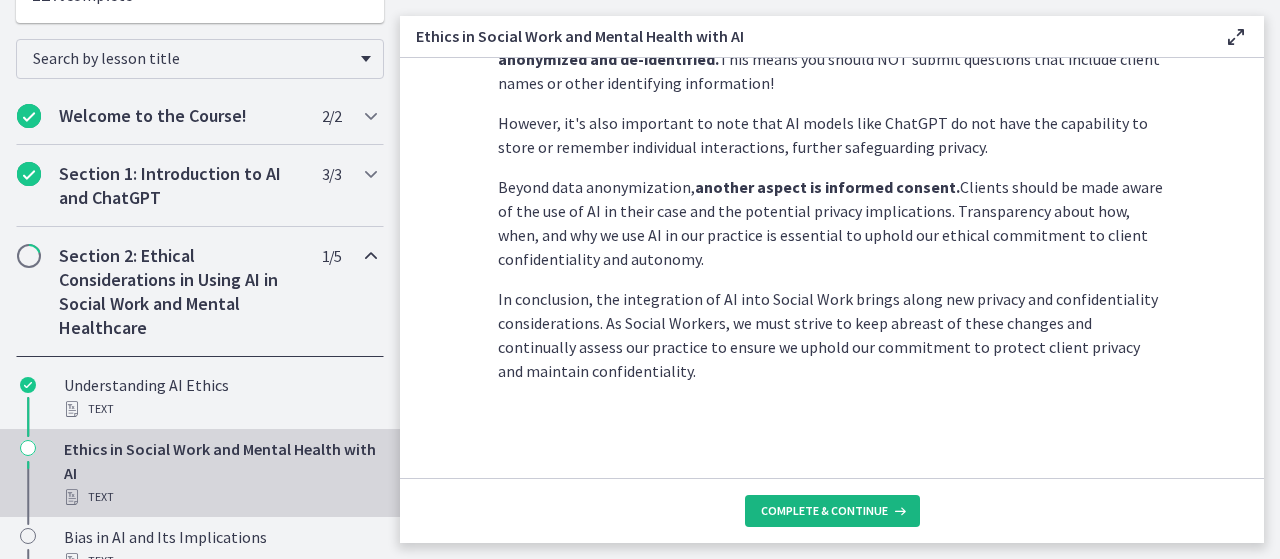 click on "Complete & continue" at bounding box center (824, 511) 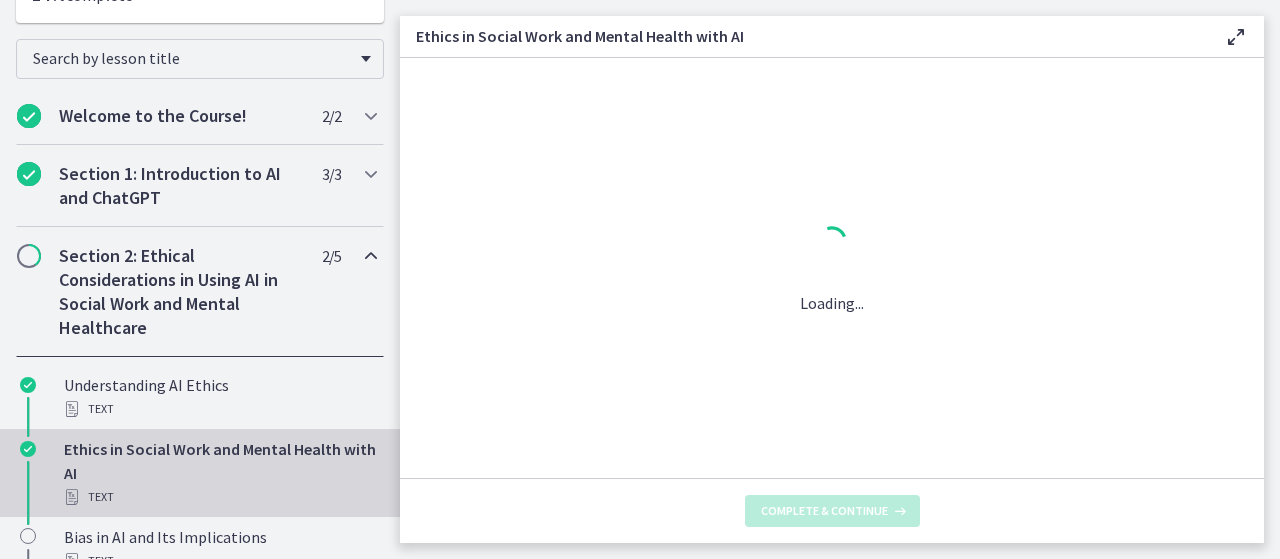 scroll, scrollTop: 0, scrollLeft: 0, axis: both 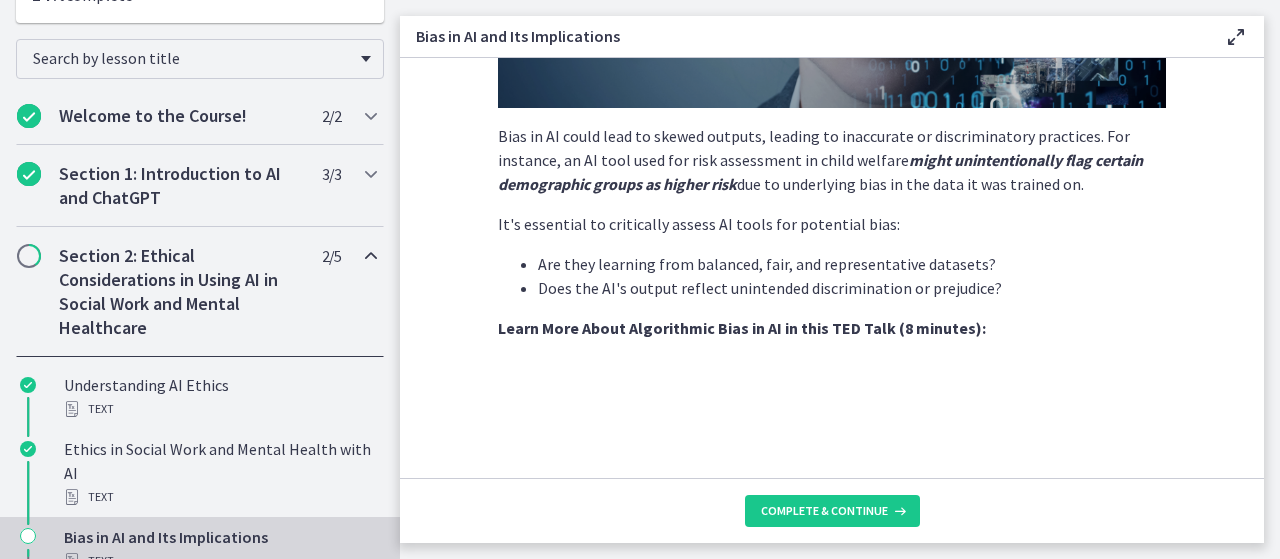 click on "Does the AI's output reflect unintended discrimination or prejudice?" at bounding box center (852, 288) 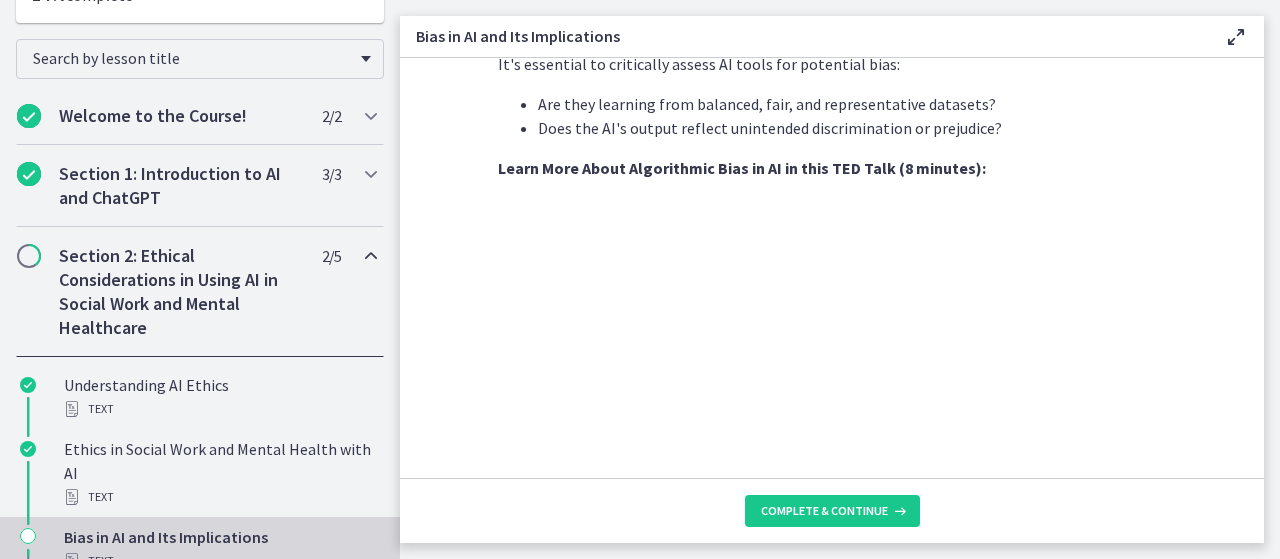 scroll, scrollTop: 921, scrollLeft: 0, axis: vertical 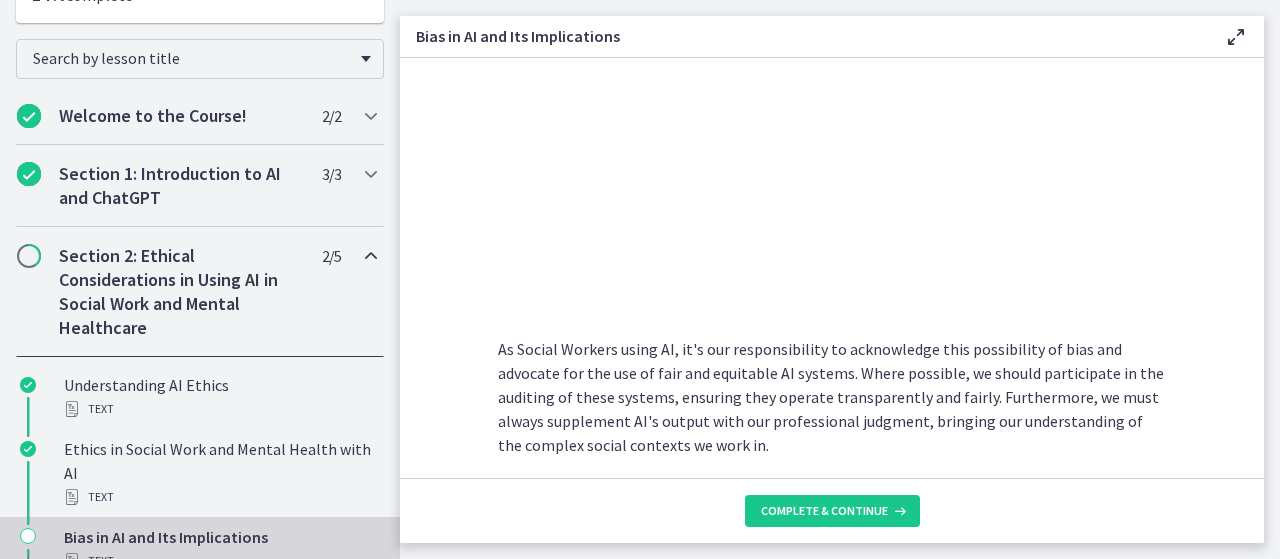 click on "AI systems like ChatGPT learn from vast amounts of data. If this data contains inherent societal or cultural biases, AI can inadvertently learn, replicate, and even amplify these biases.  This is a significant concern when using AI in Social Work, a field committed to promoting fairness and equality.
Bias in AI could lead to skewed outputs, leading to inaccurate or discriminatory practices. For instance, an AI tool used for risk assessment in child welfare  might unintentionally flag certain demographic groups as higher risk  due to underlying bias in the data it was trained on.
It's essential to critically assess AI tools for potential bias:
Are they learning from balanced, fair, and representative datasets?
Does the AI's output reflect unintended discrimination or prejudice?
Learn More About Algorithmic Bias in AI in this TED Talk (8 minutes):
Ethical Implications:
Impact on Clients and Service Delivery:" at bounding box center [832, 268] 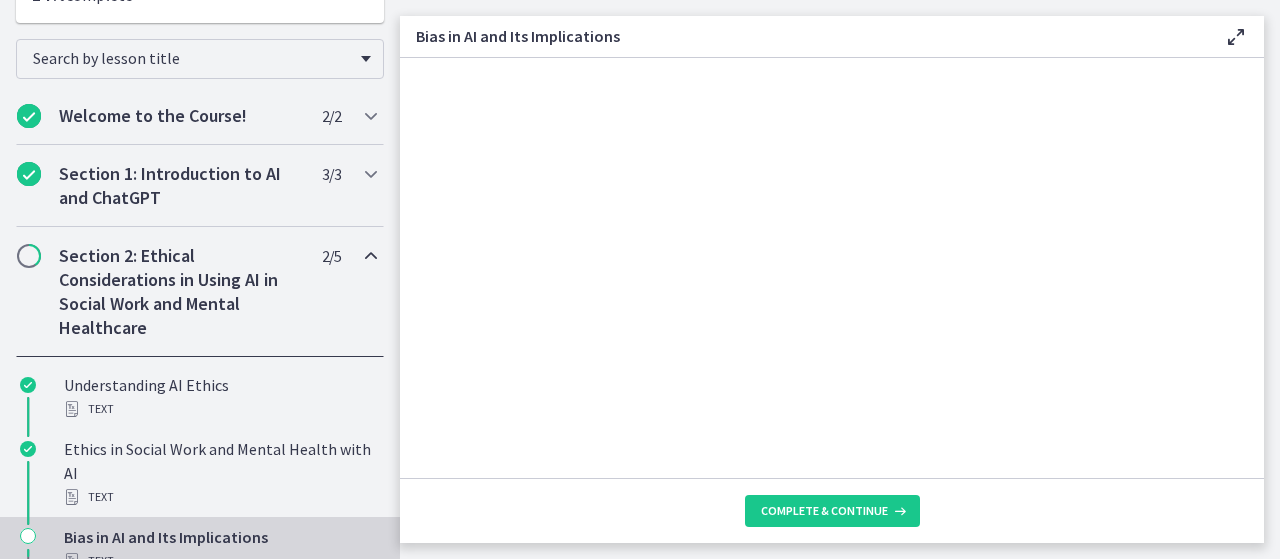 scroll, scrollTop: 769, scrollLeft: 0, axis: vertical 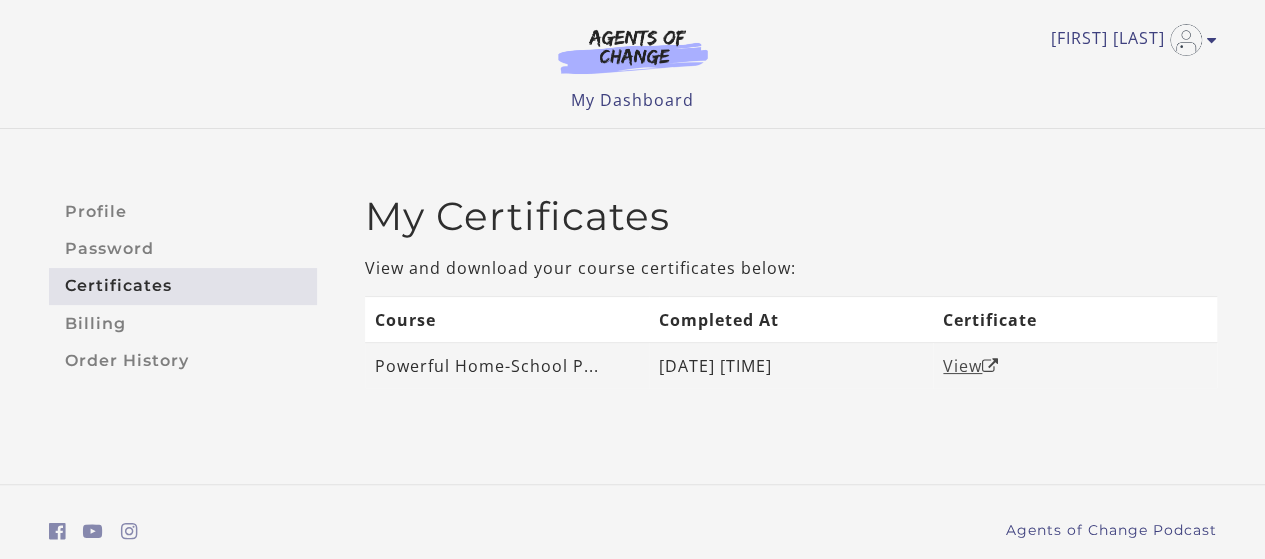 click on "View" 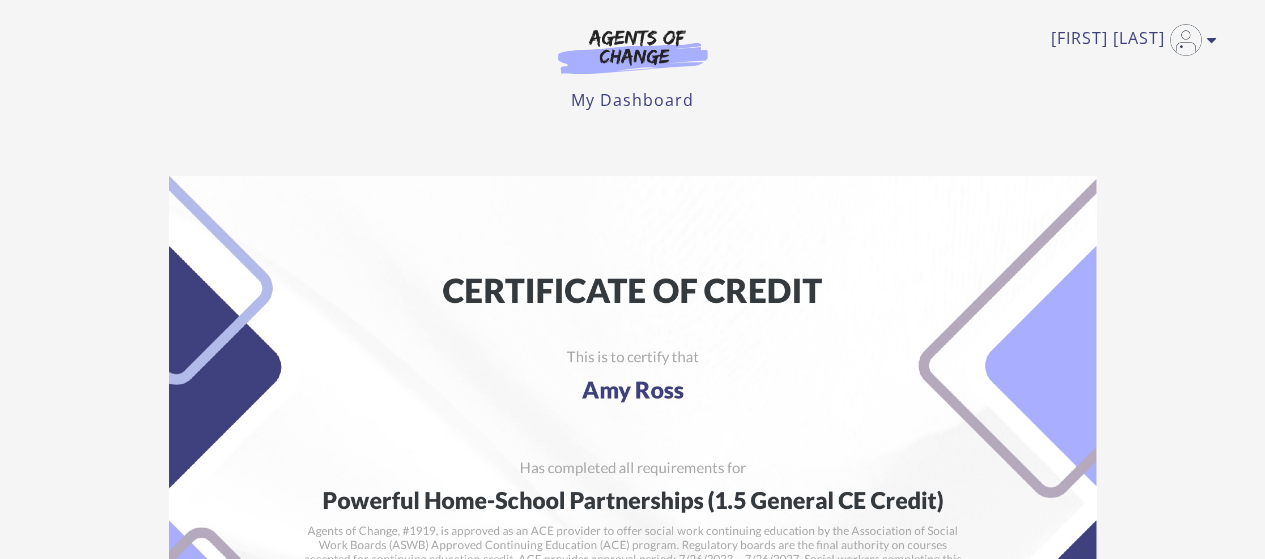 scroll, scrollTop: 0, scrollLeft: 0, axis: both 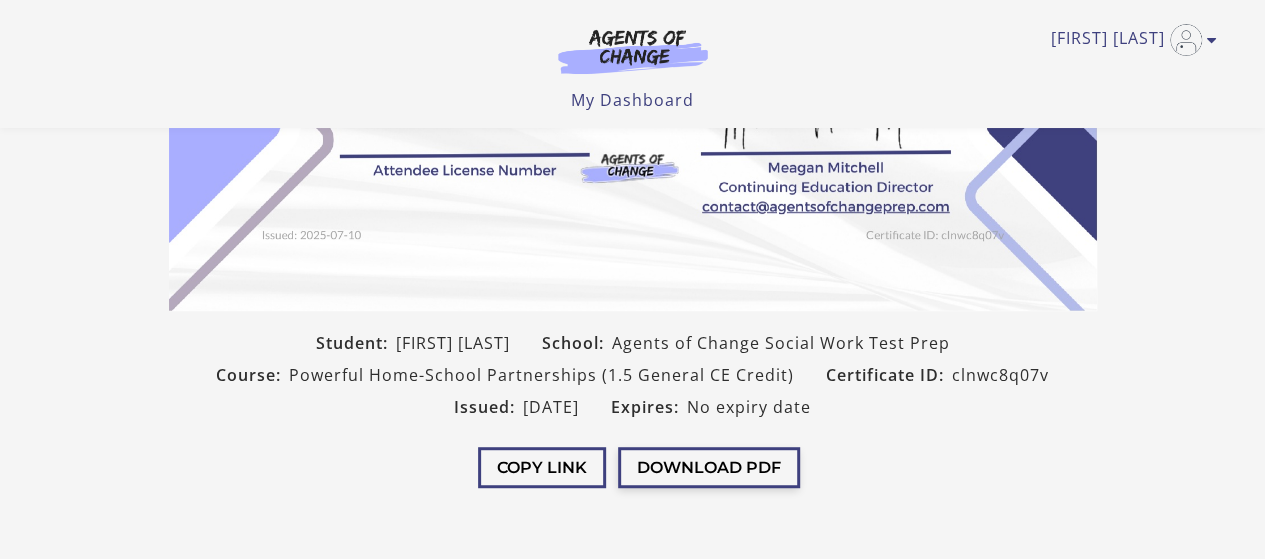 click on "Download PDF" at bounding box center [709, 467] 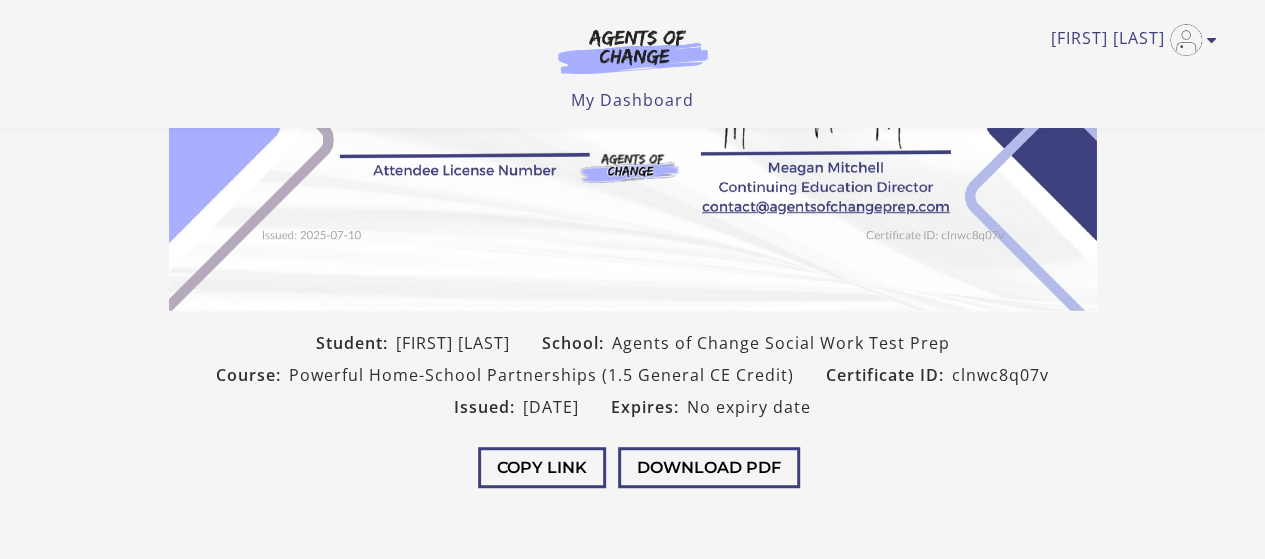 click on "Copy Link
Download PDF" at bounding box center [633, 470] 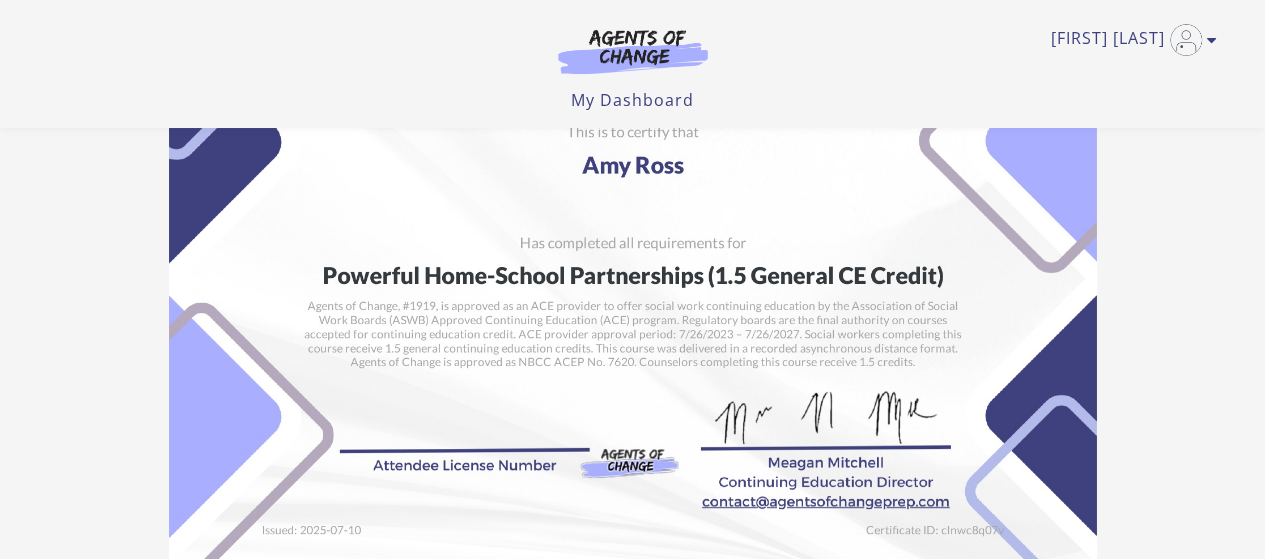 scroll, scrollTop: 32, scrollLeft: 0, axis: vertical 